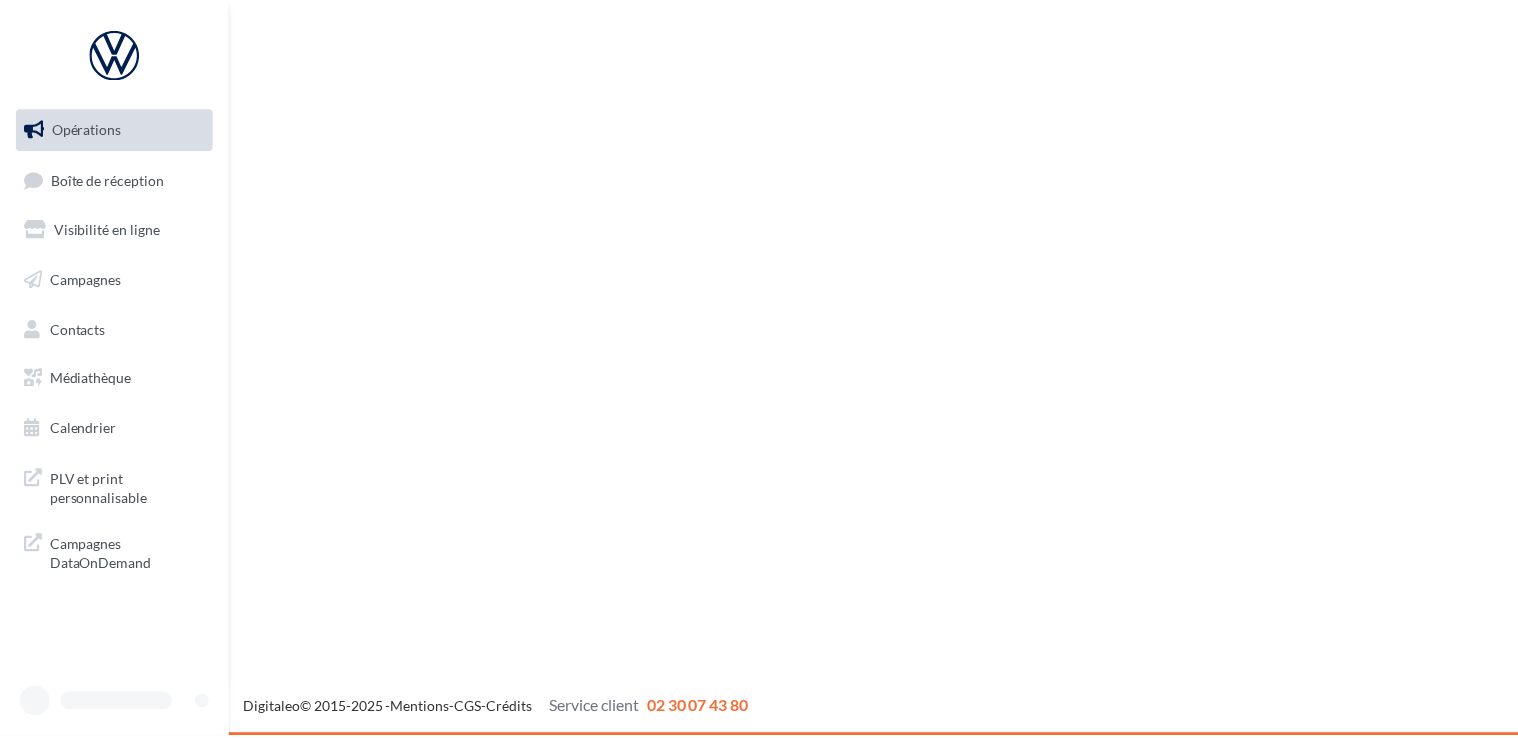 scroll, scrollTop: 0, scrollLeft: 0, axis: both 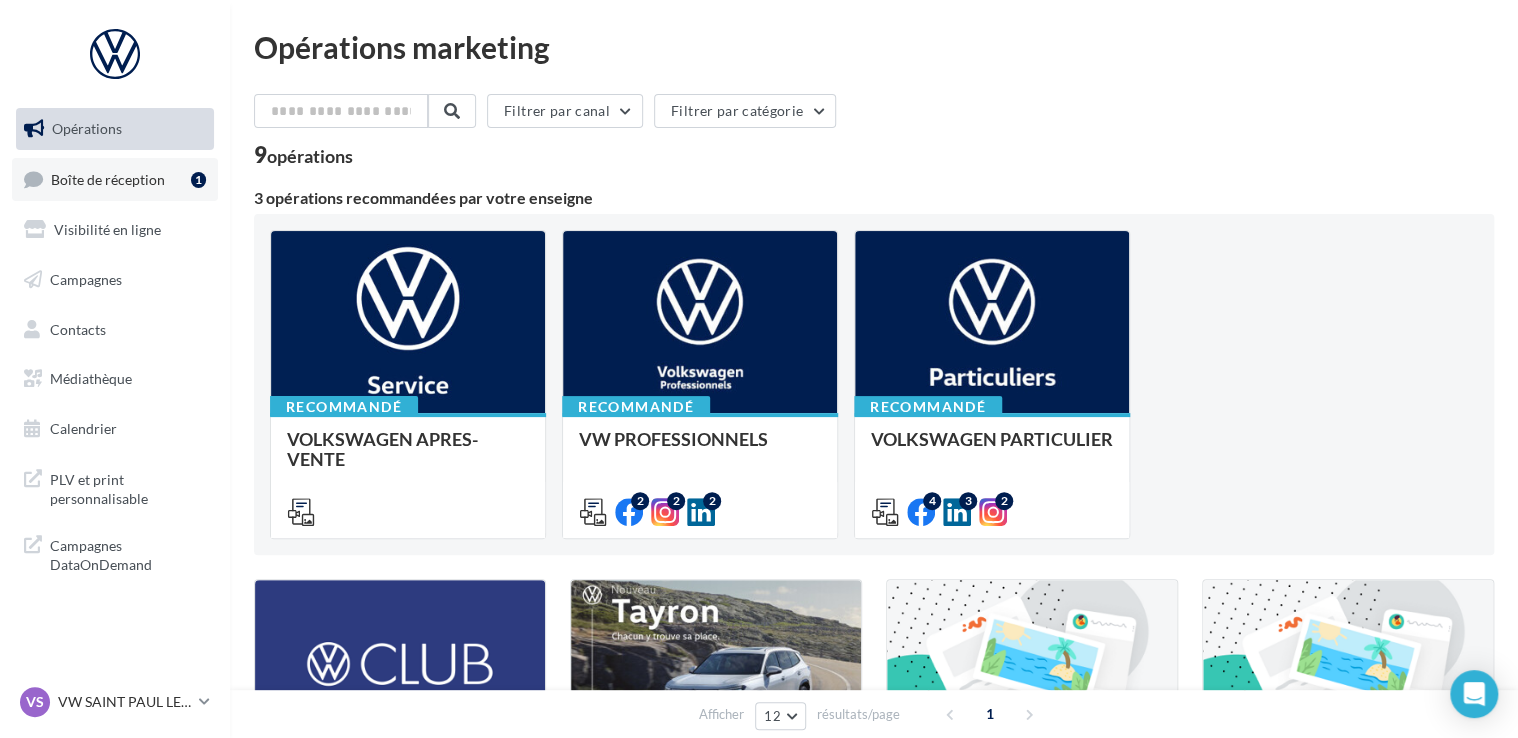 click on "Boîte de réception
1" at bounding box center [115, 179] 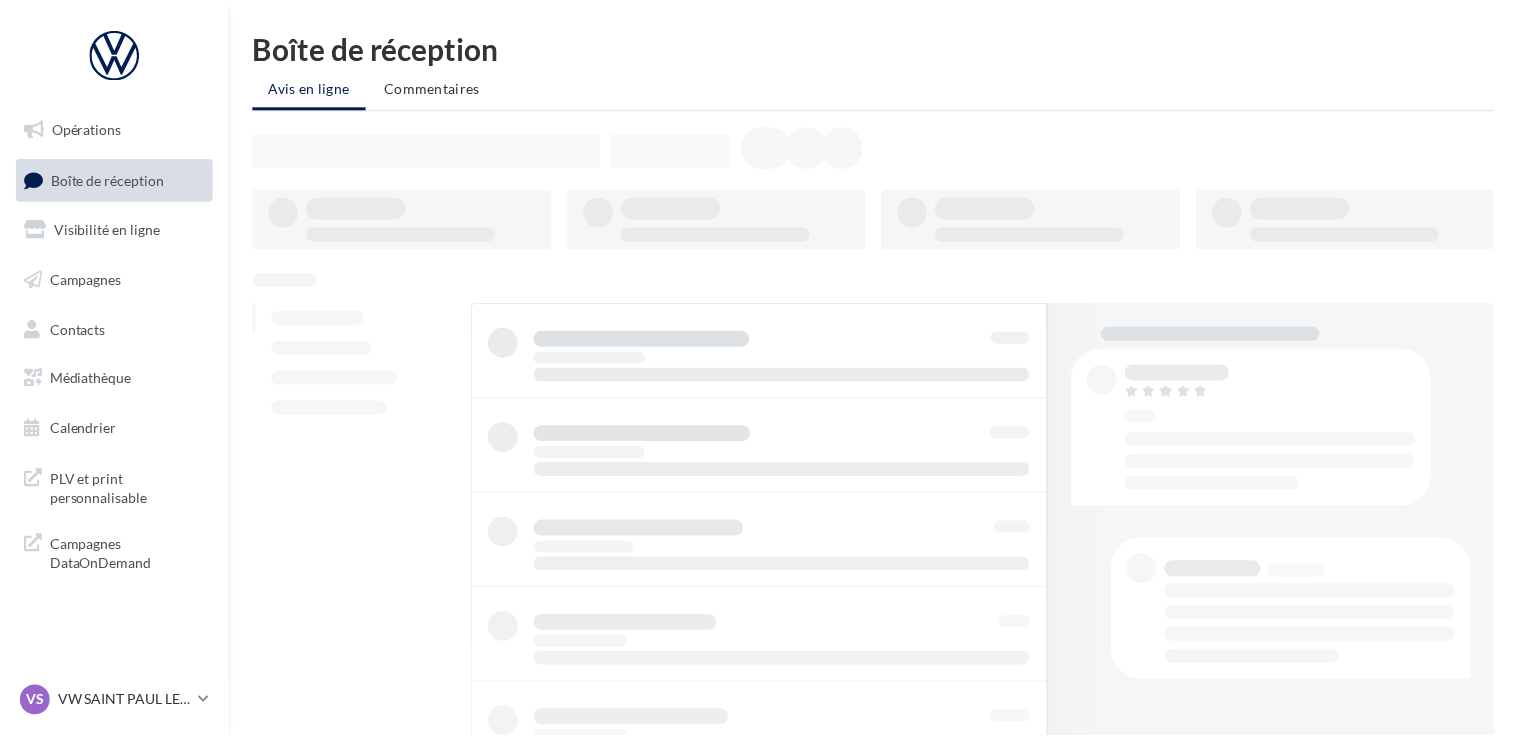 scroll, scrollTop: 0, scrollLeft: 0, axis: both 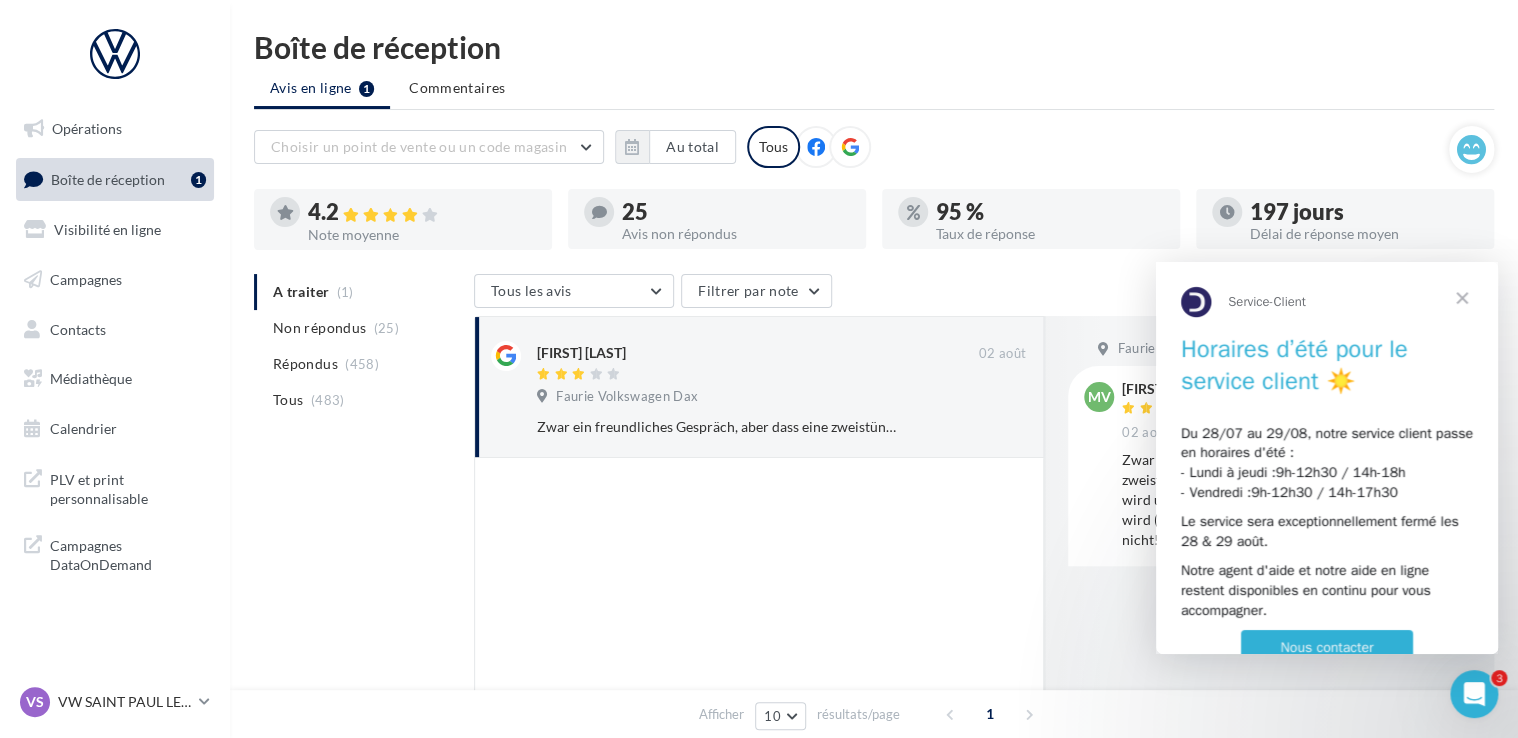 click at bounding box center [1462, 298] 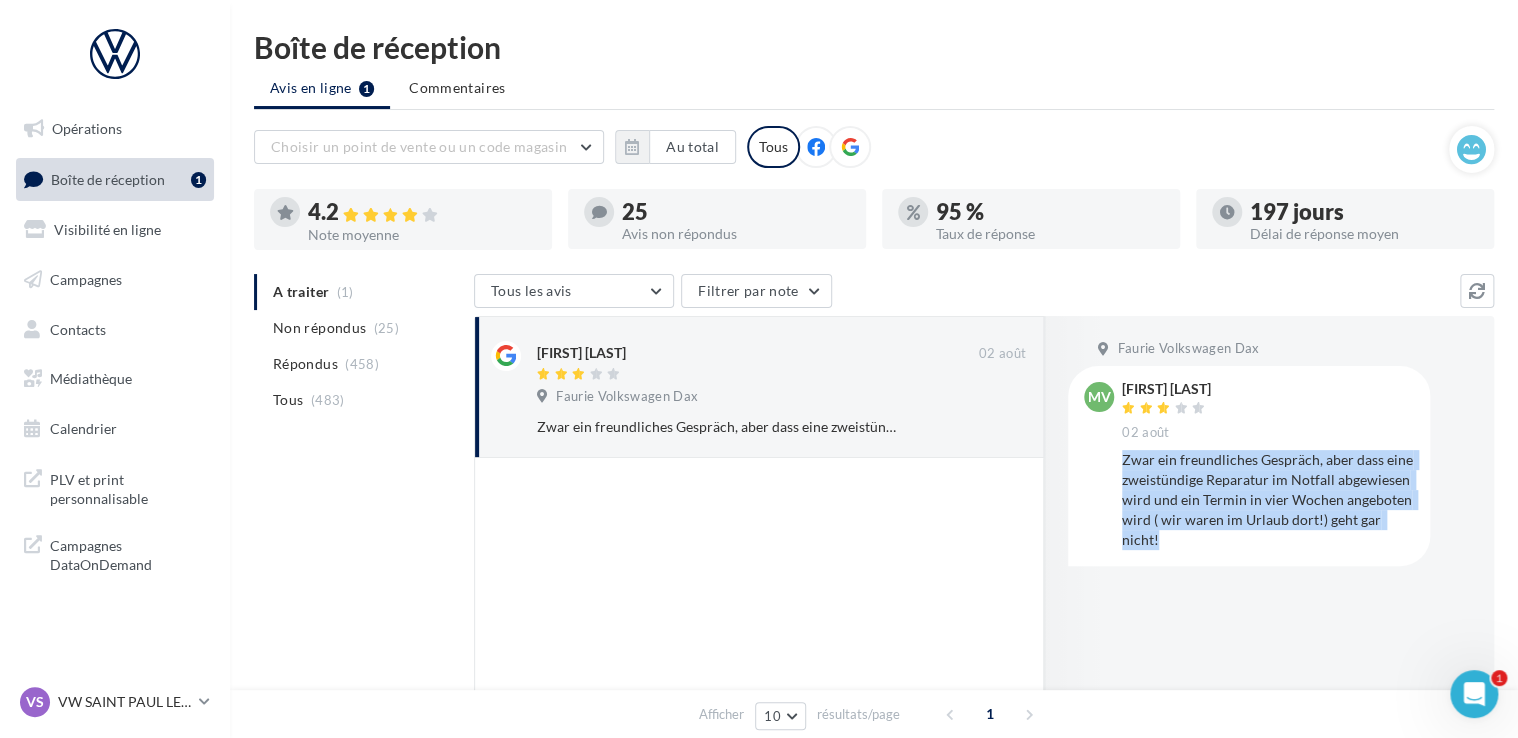 drag, startPoint x: 1124, startPoint y: 462, endPoint x: 1418, endPoint y: 528, distance: 301.3171 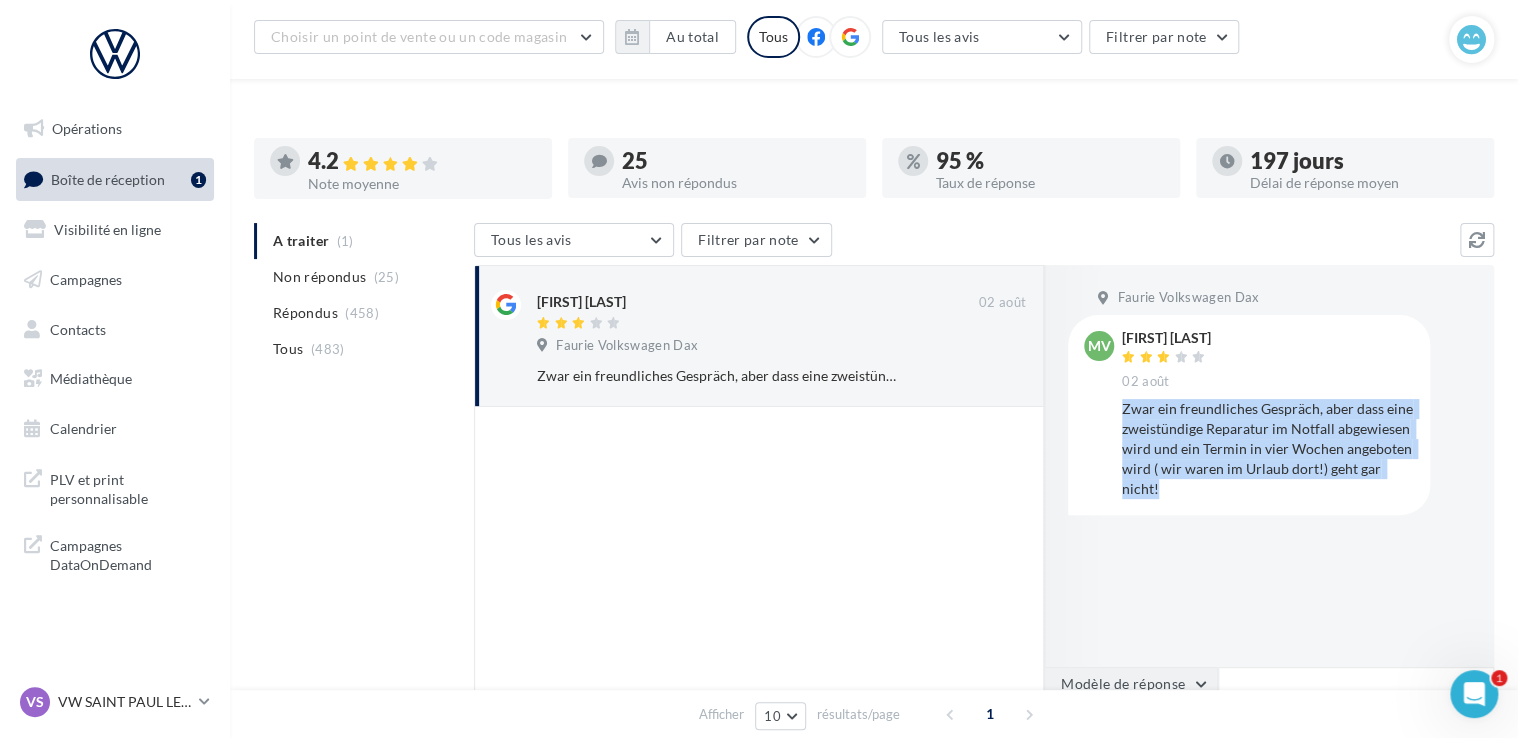 scroll, scrollTop: 200, scrollLeft: 0, axis: vertical 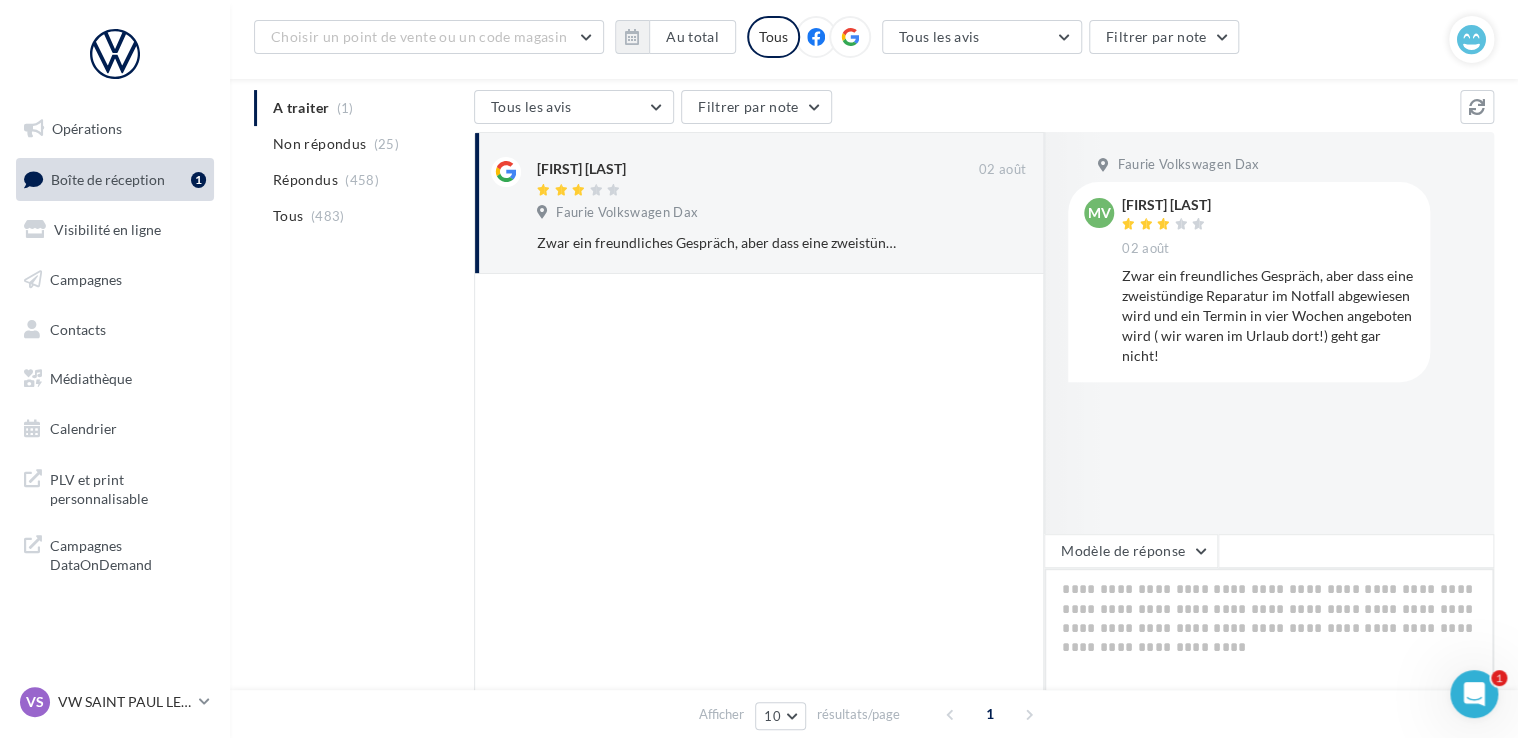 click at bounding box center [1269, 630] 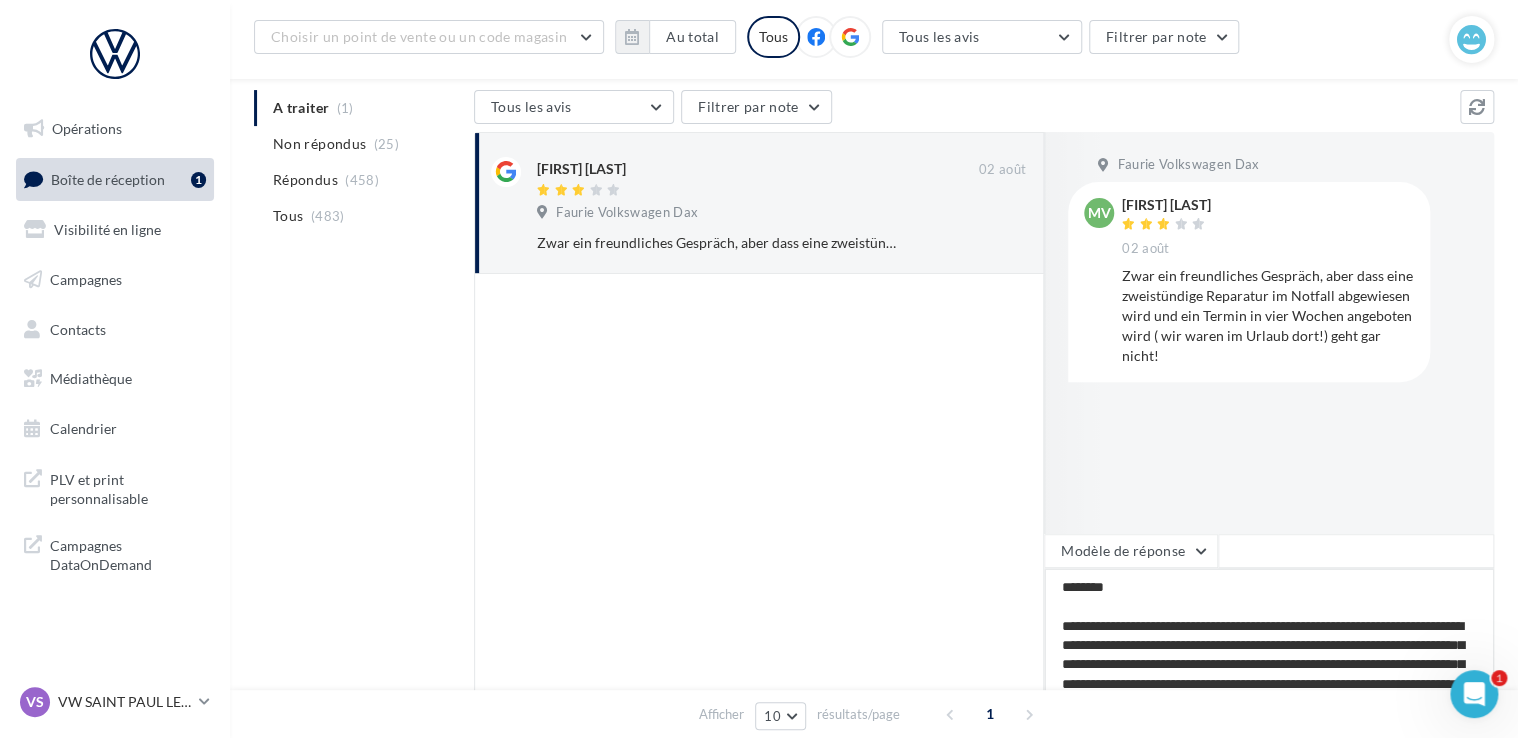 scroll, scrollTop: 175, scrollLeft: 0, axis: vertical 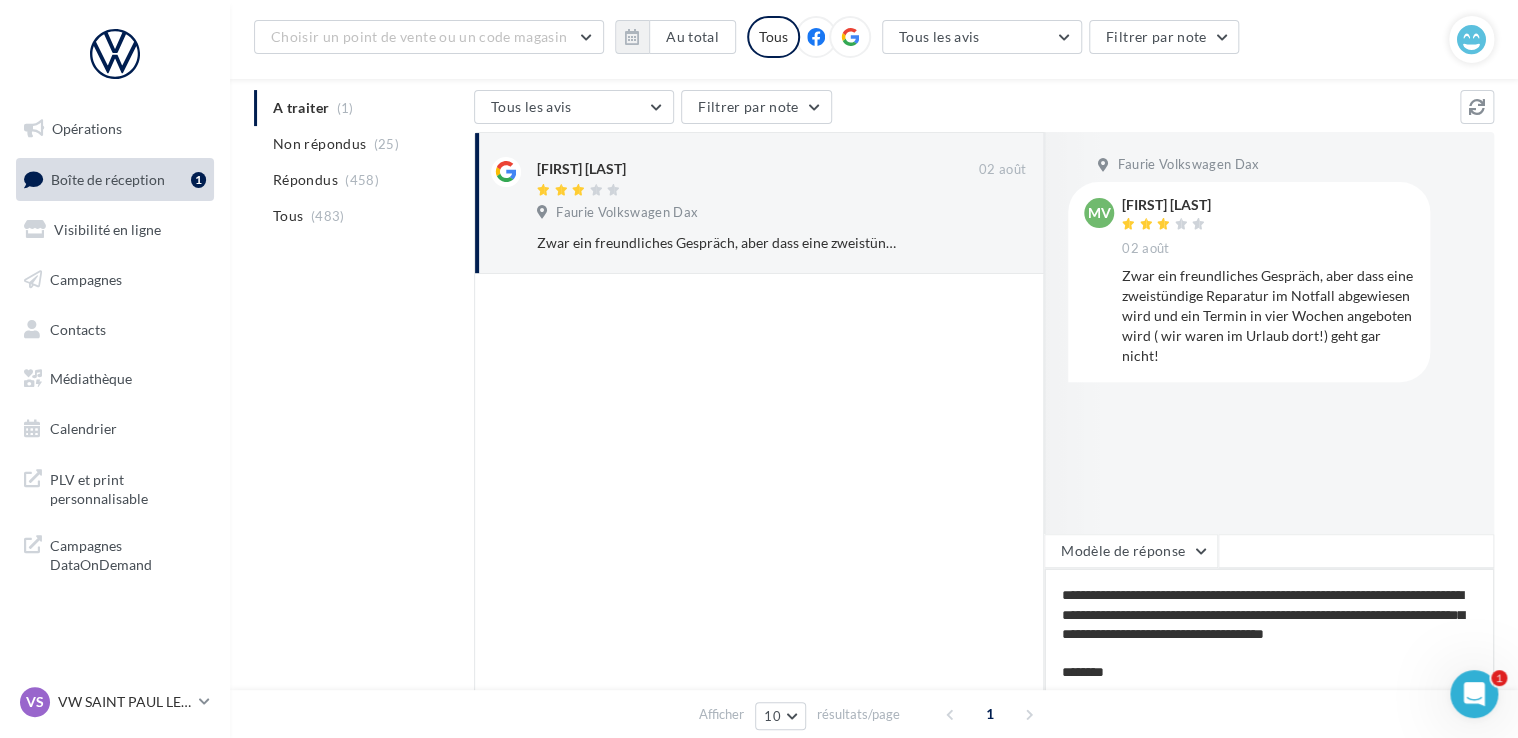 click on "**********" at bounding box center (1269, 630) 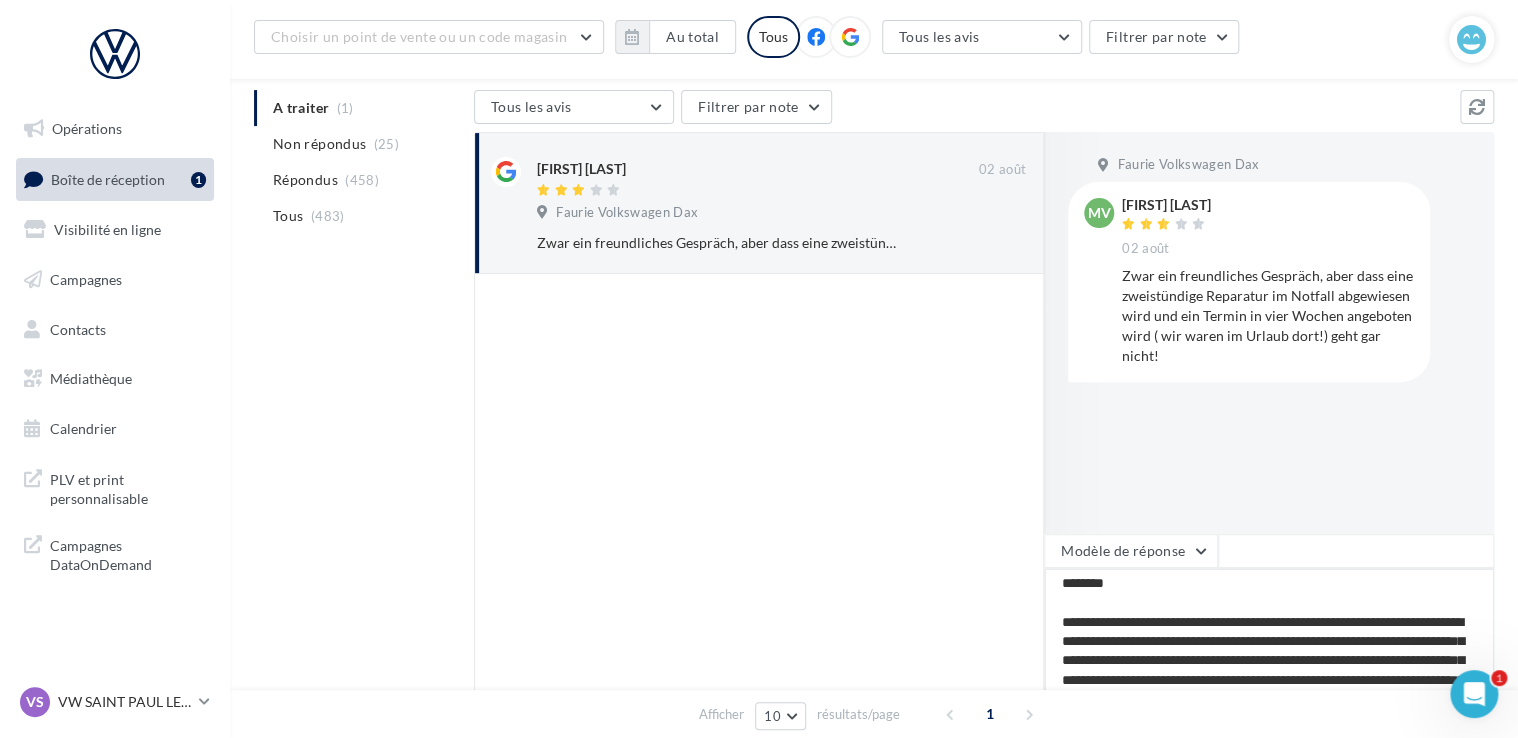scroll, scrollTop: 0, scrollLeft: 0, axis: both 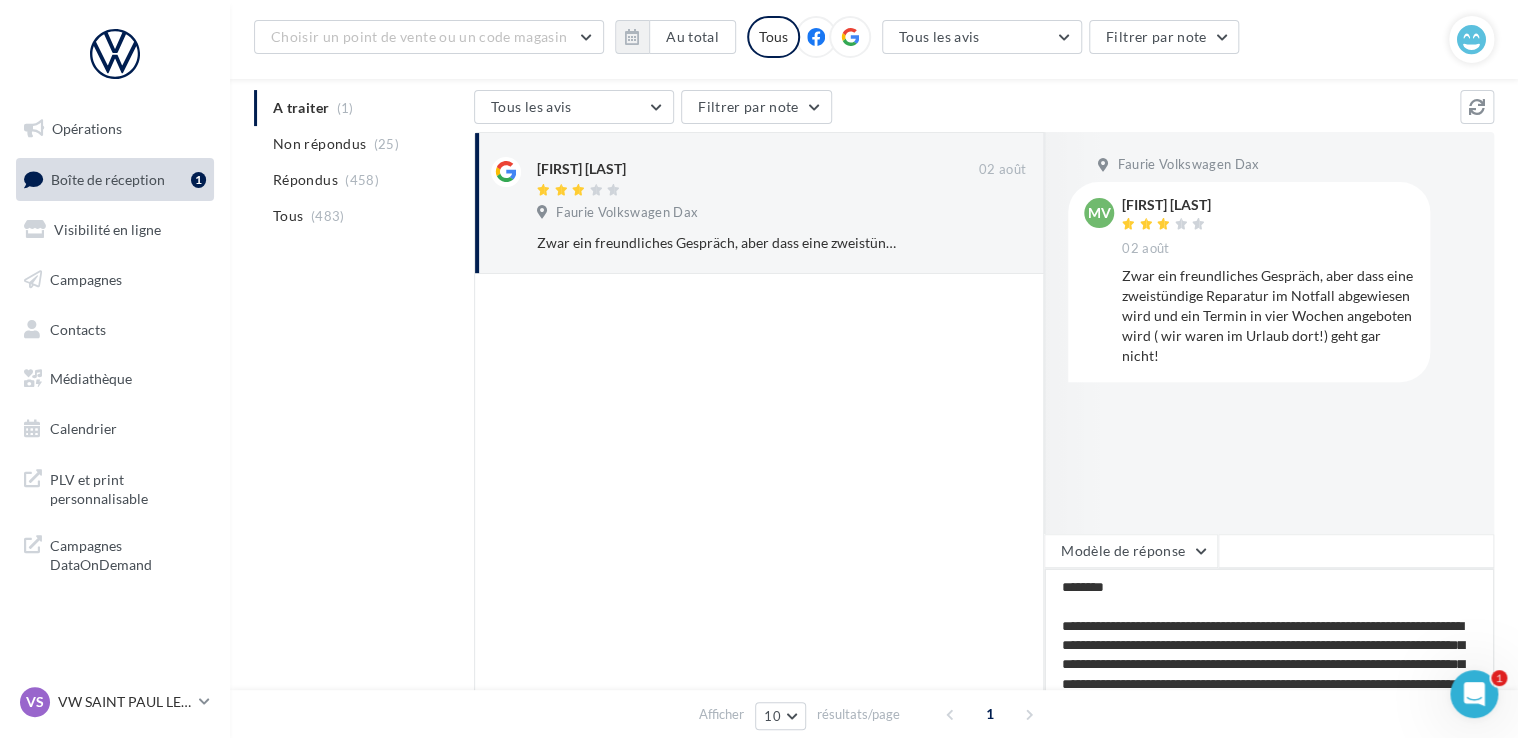 click on "**********" at bounding box center (1269, 630) 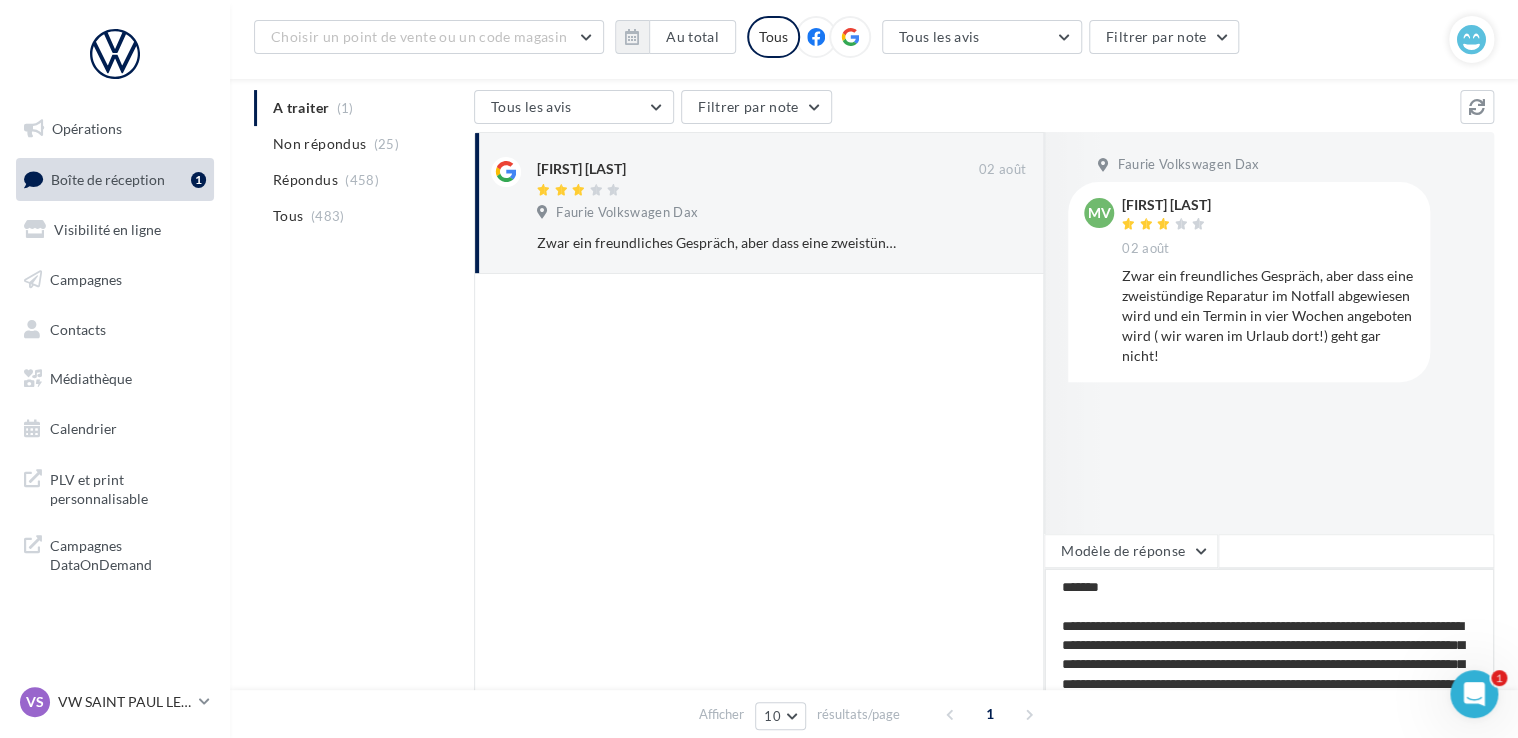 type on "**********" 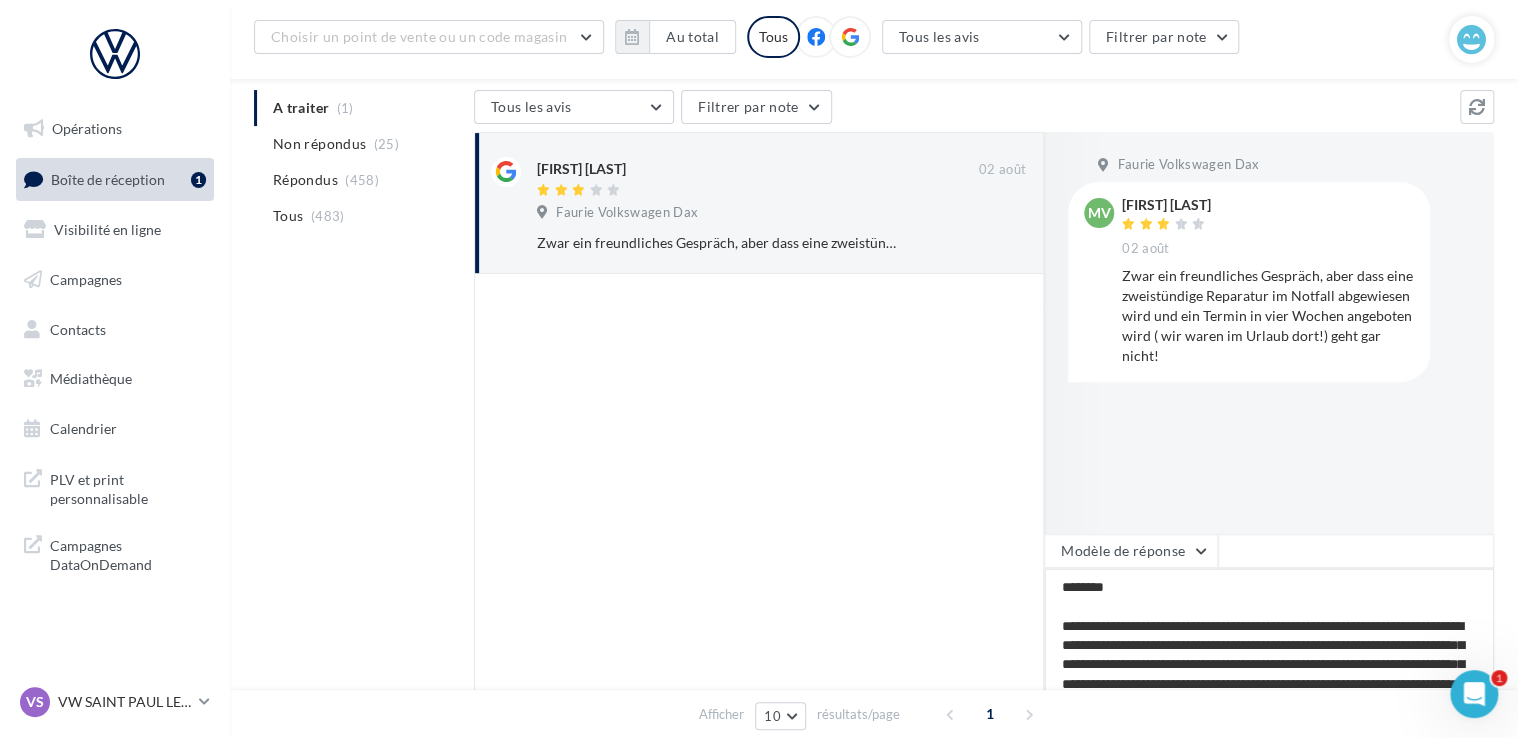 type on "**********" 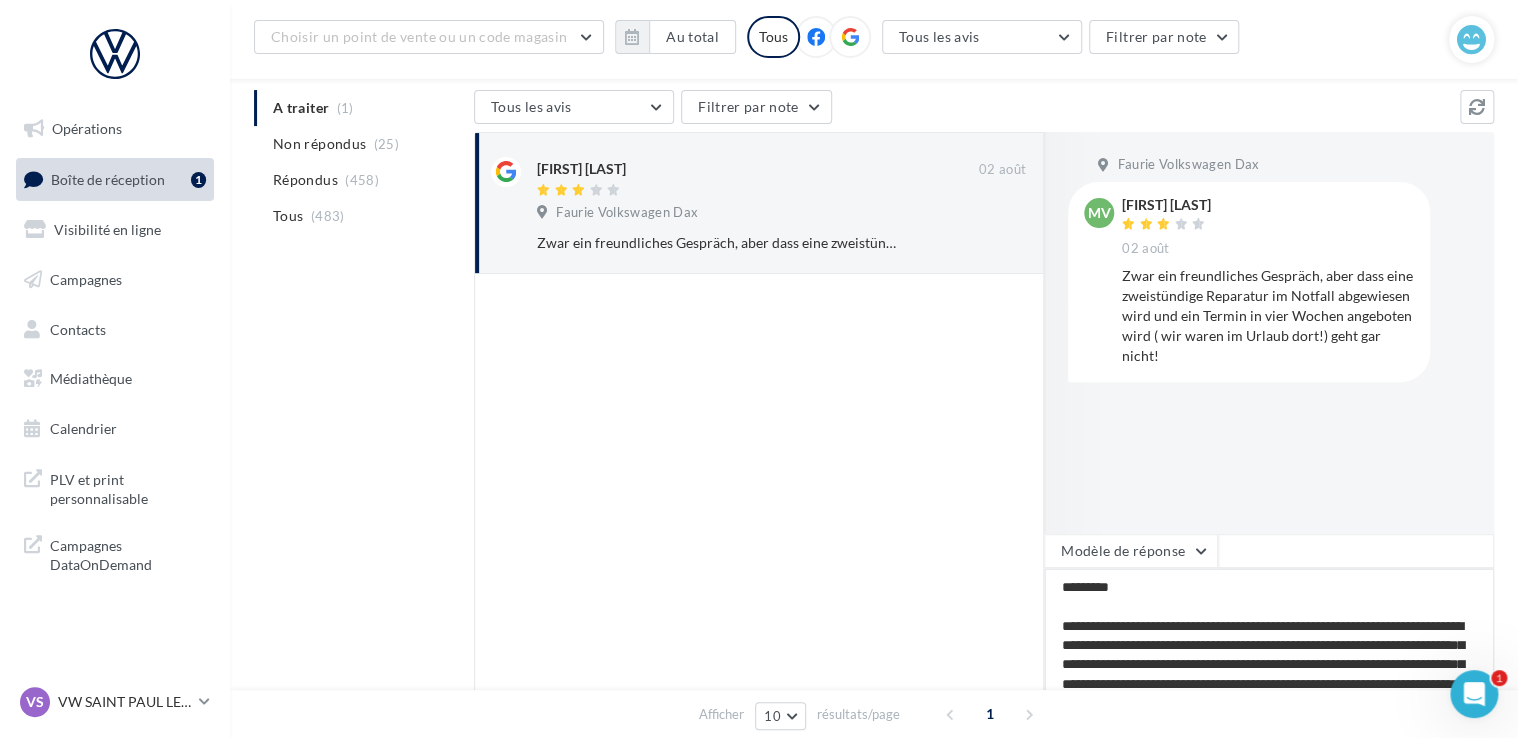 type on "**********" 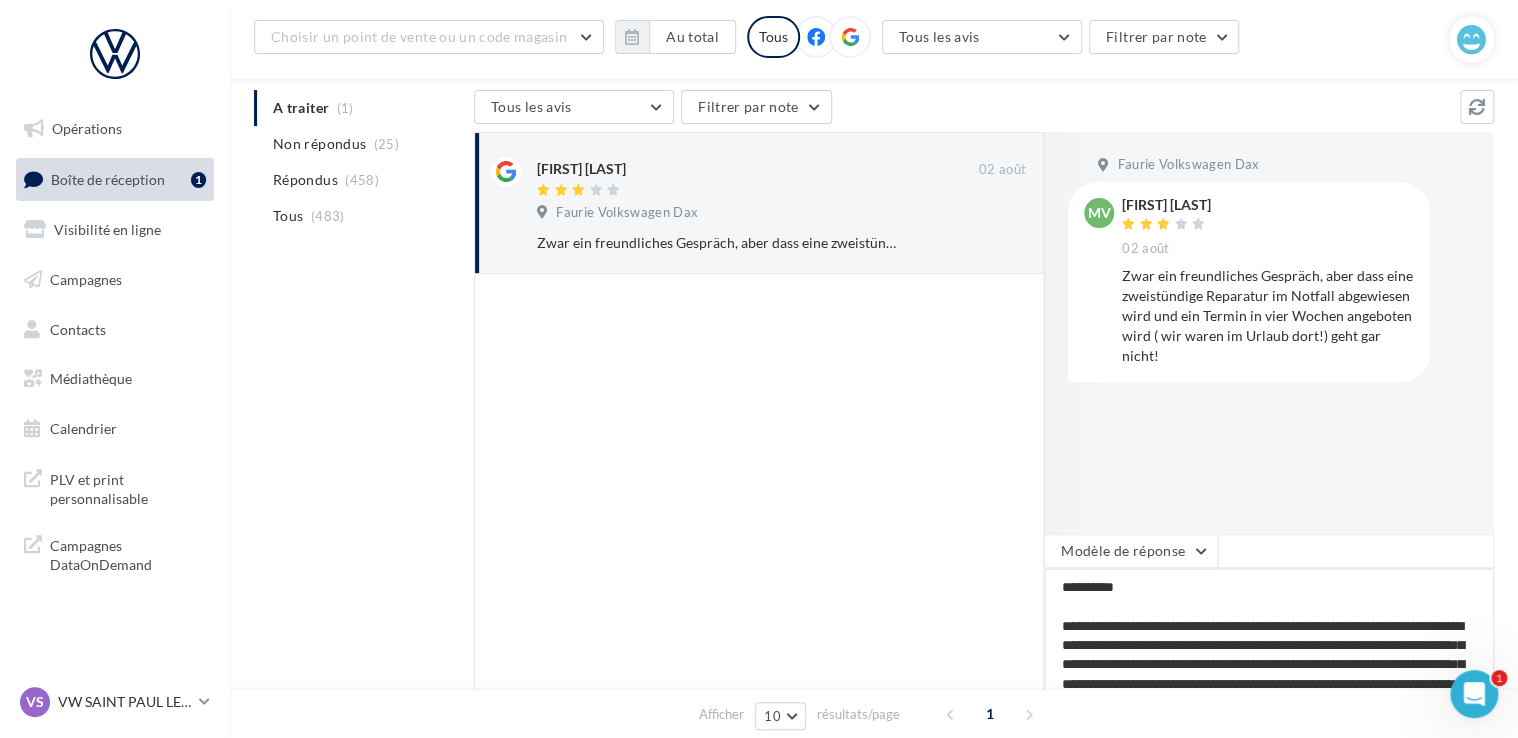 type on "**********" 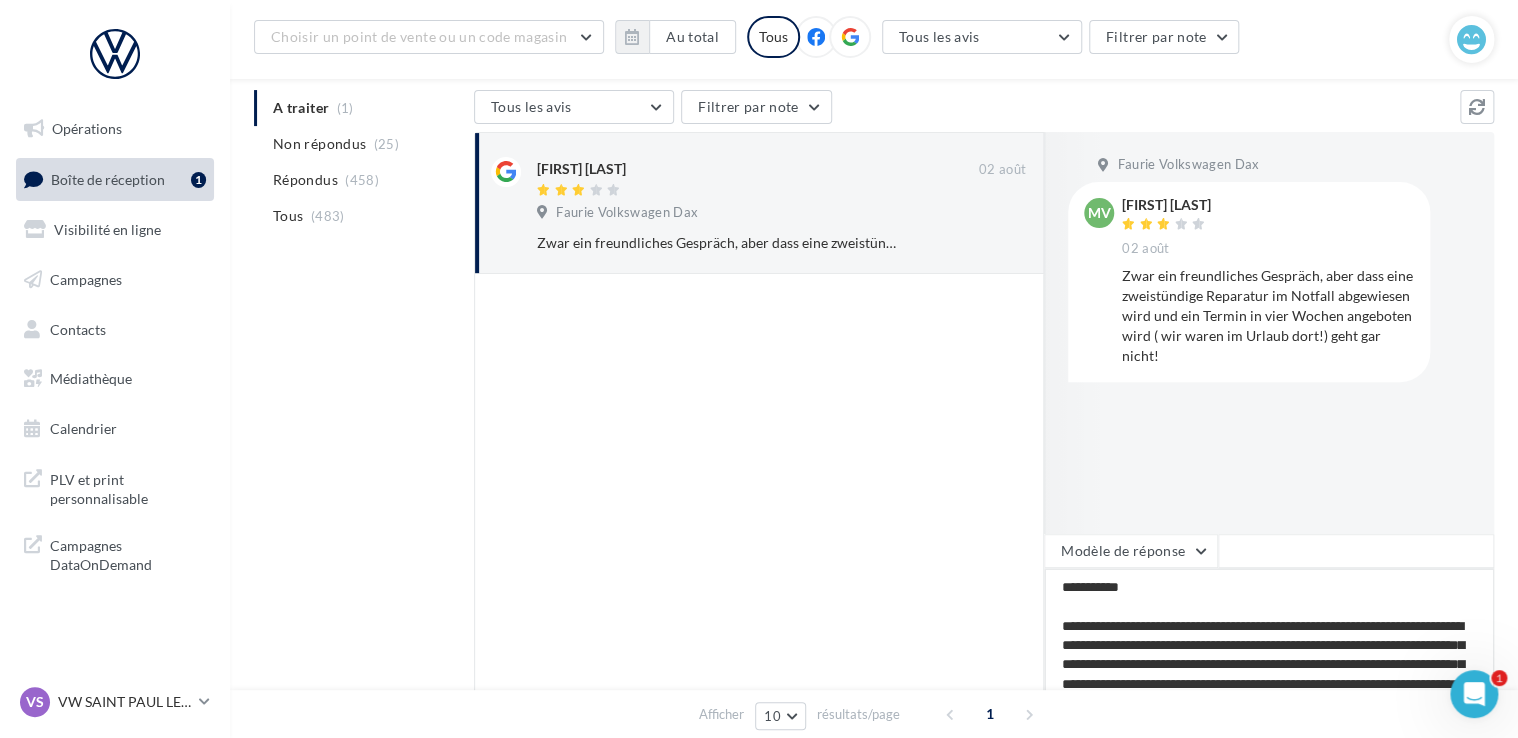 type on "**********" 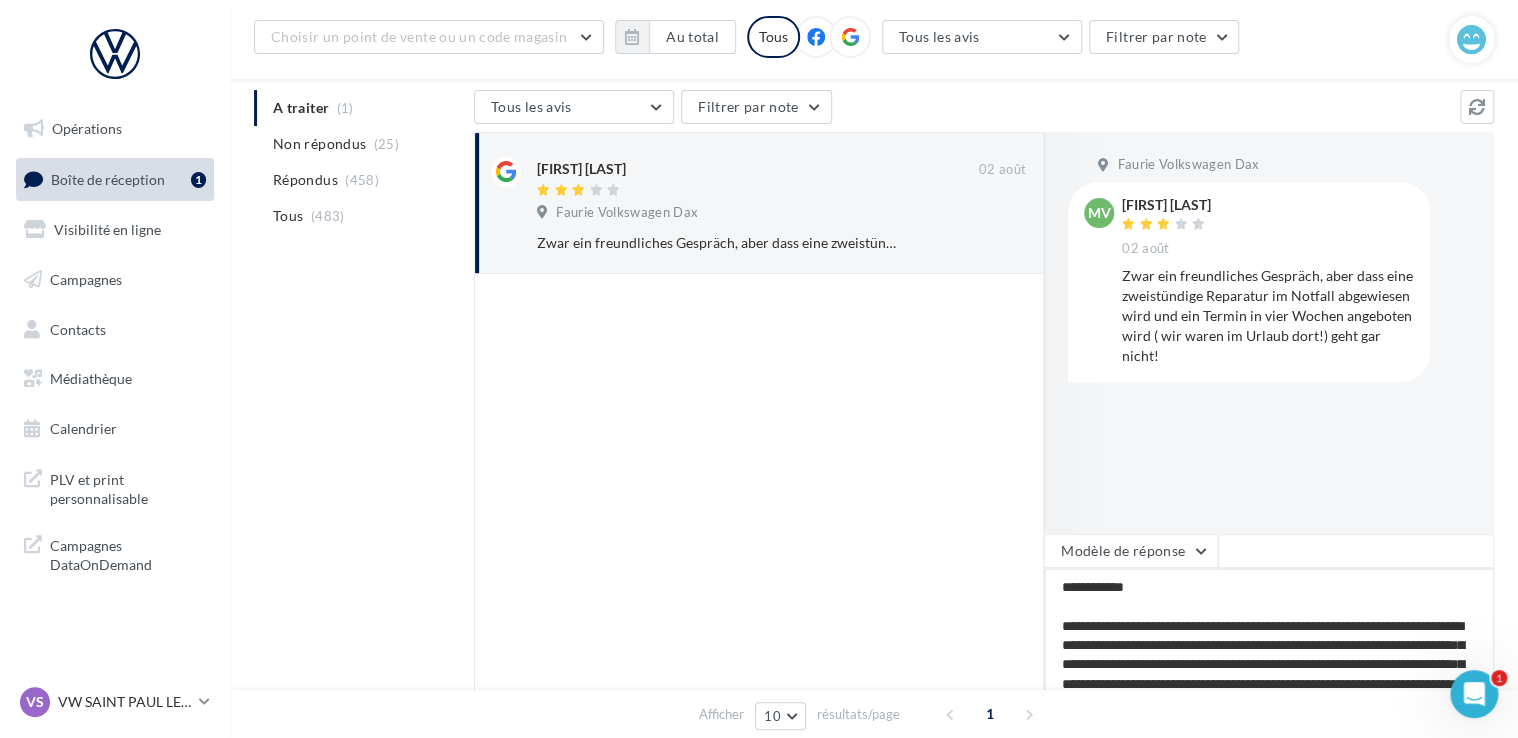 type on "**********" 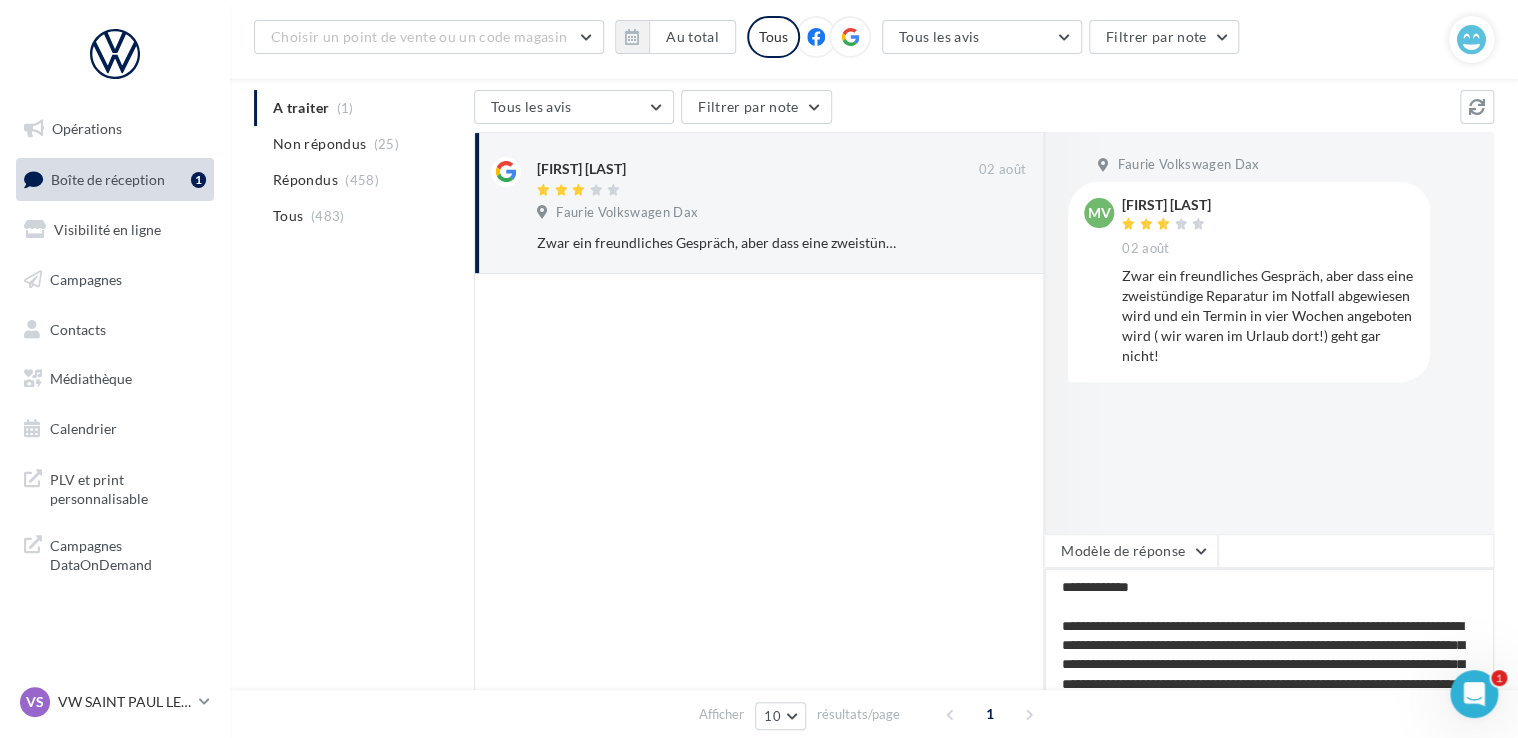 type on "**********" 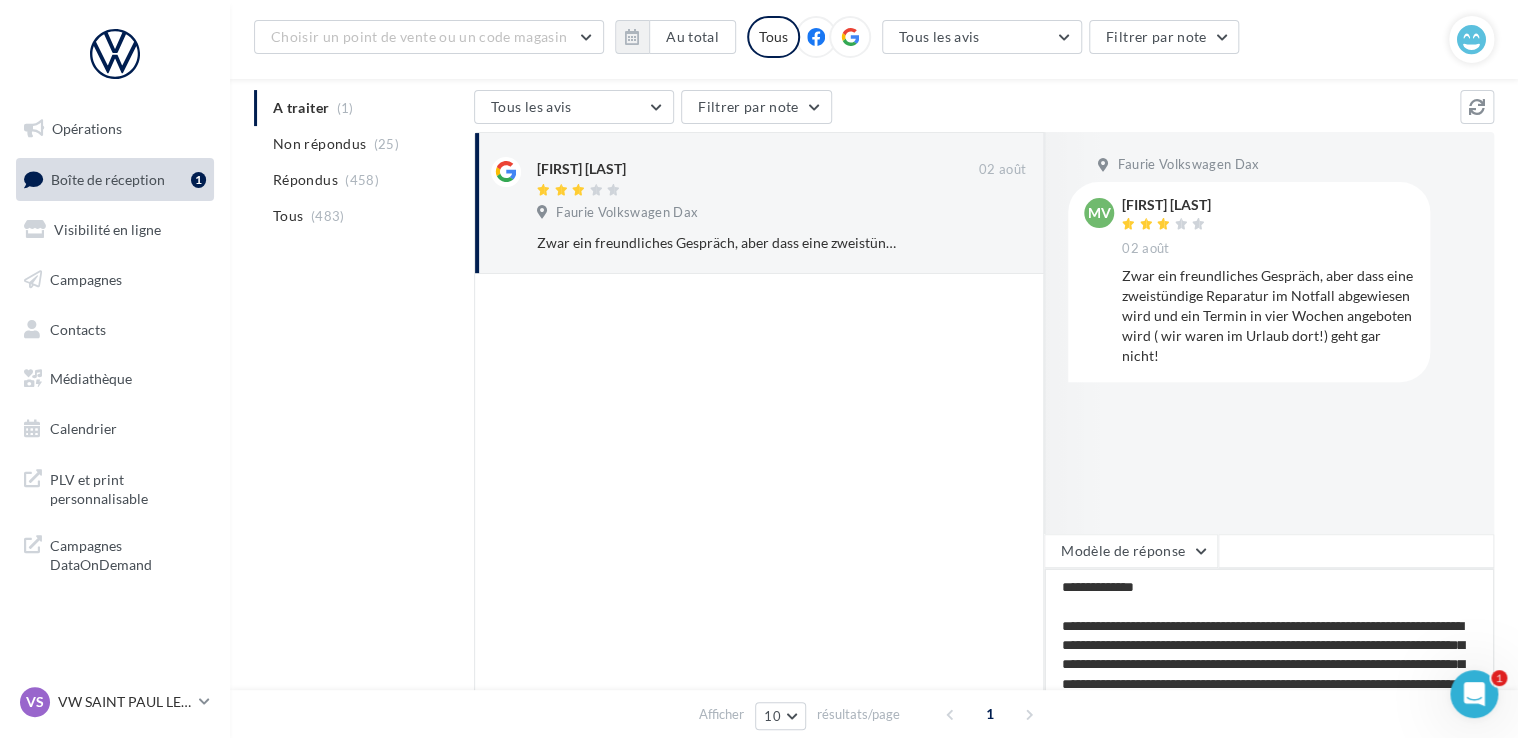 type on "**********" 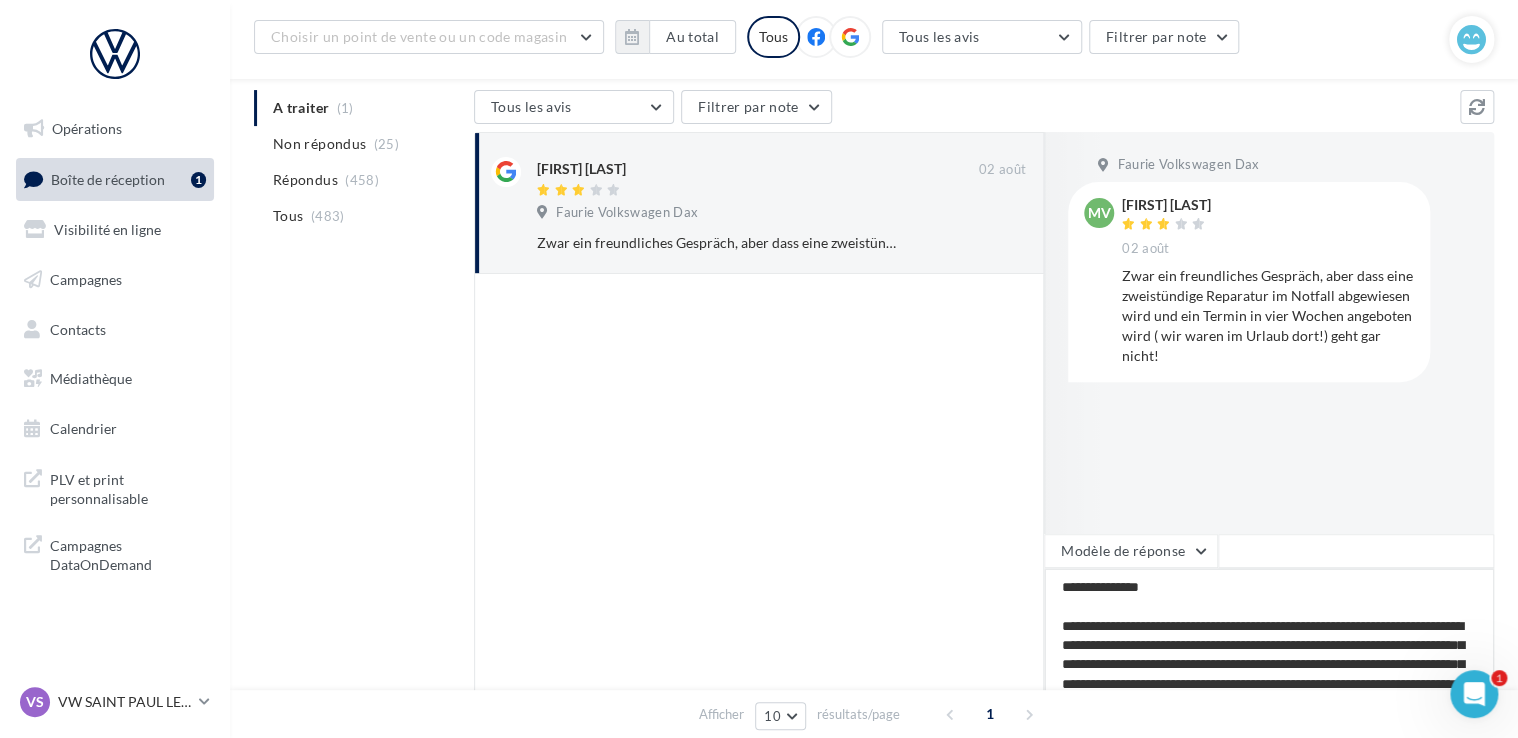 type on "**********" 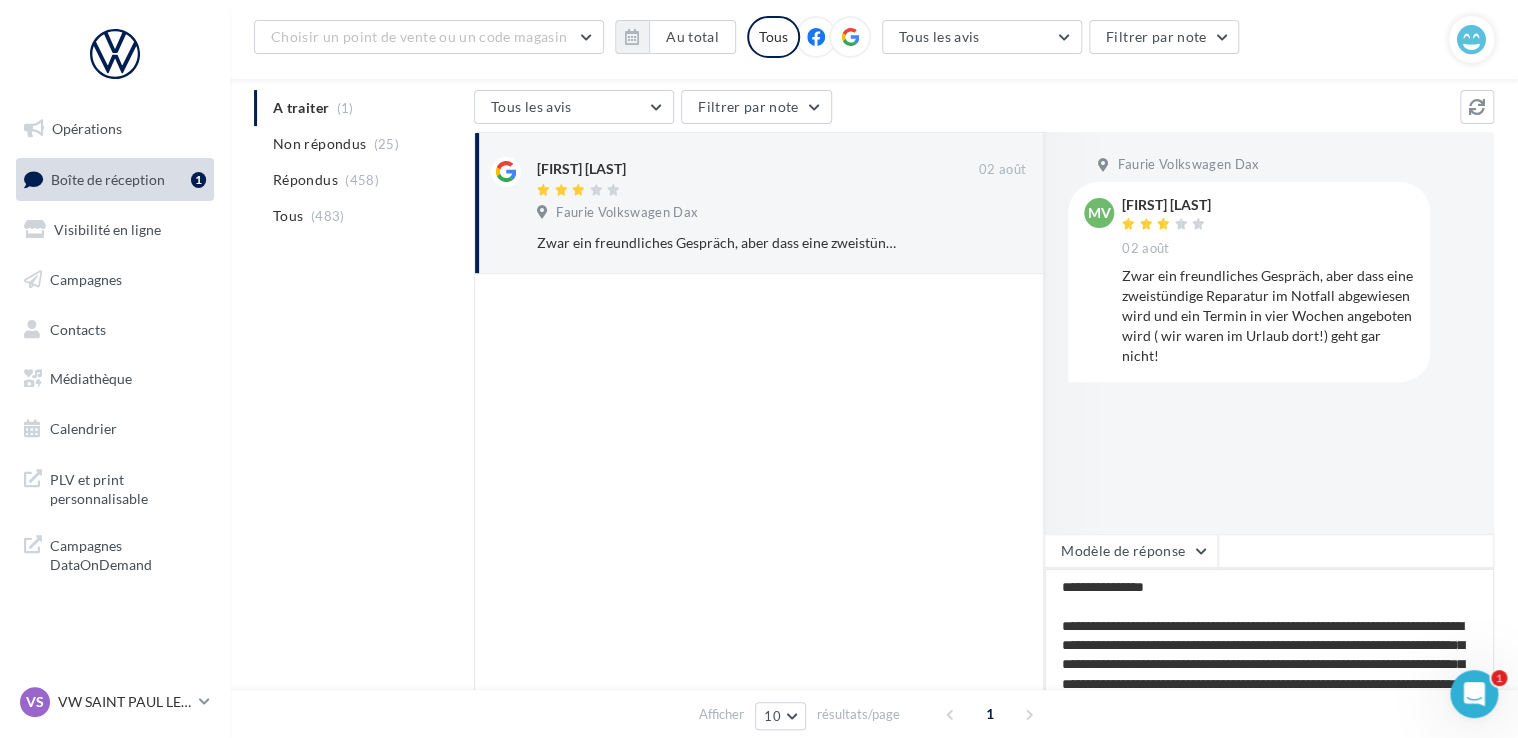 type on "**********" 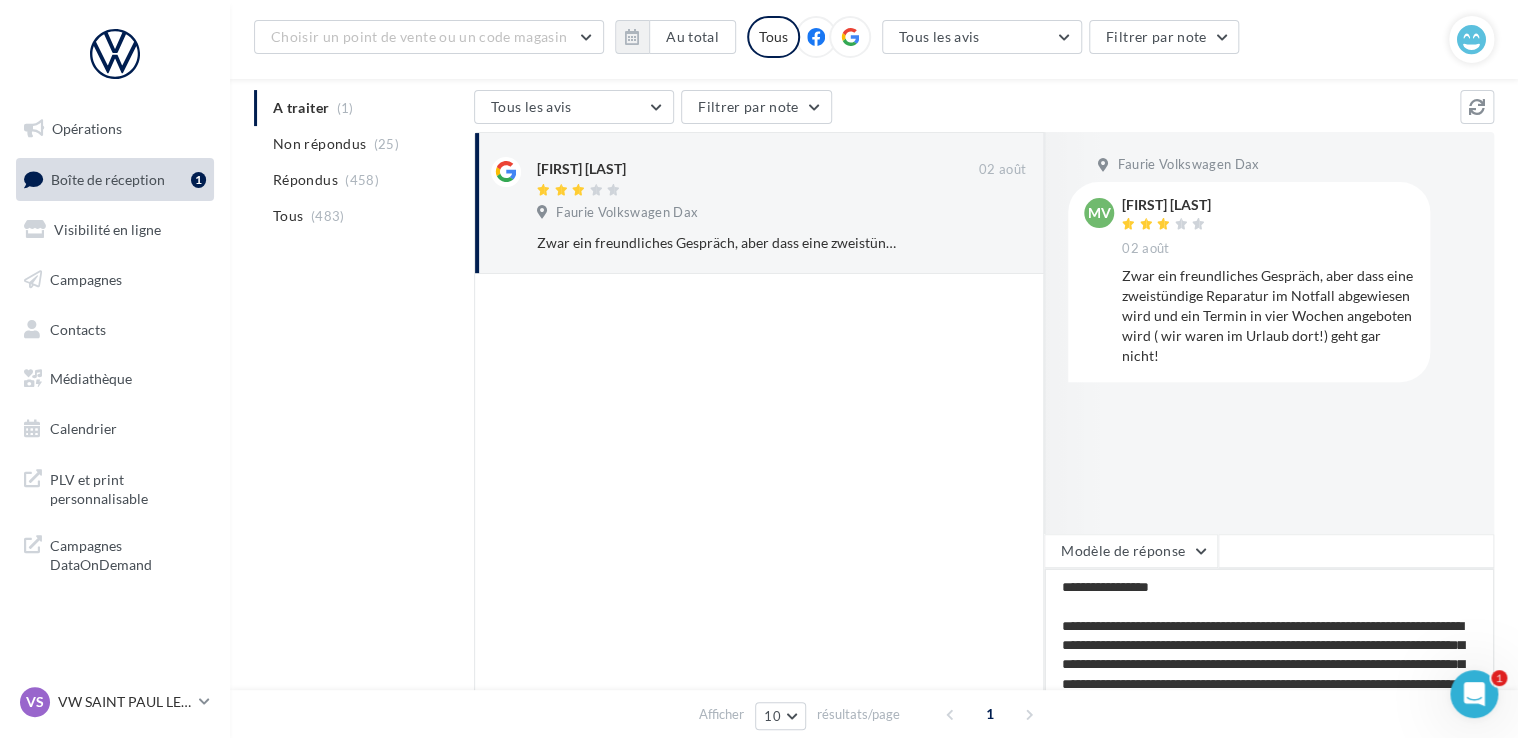type on "**********" 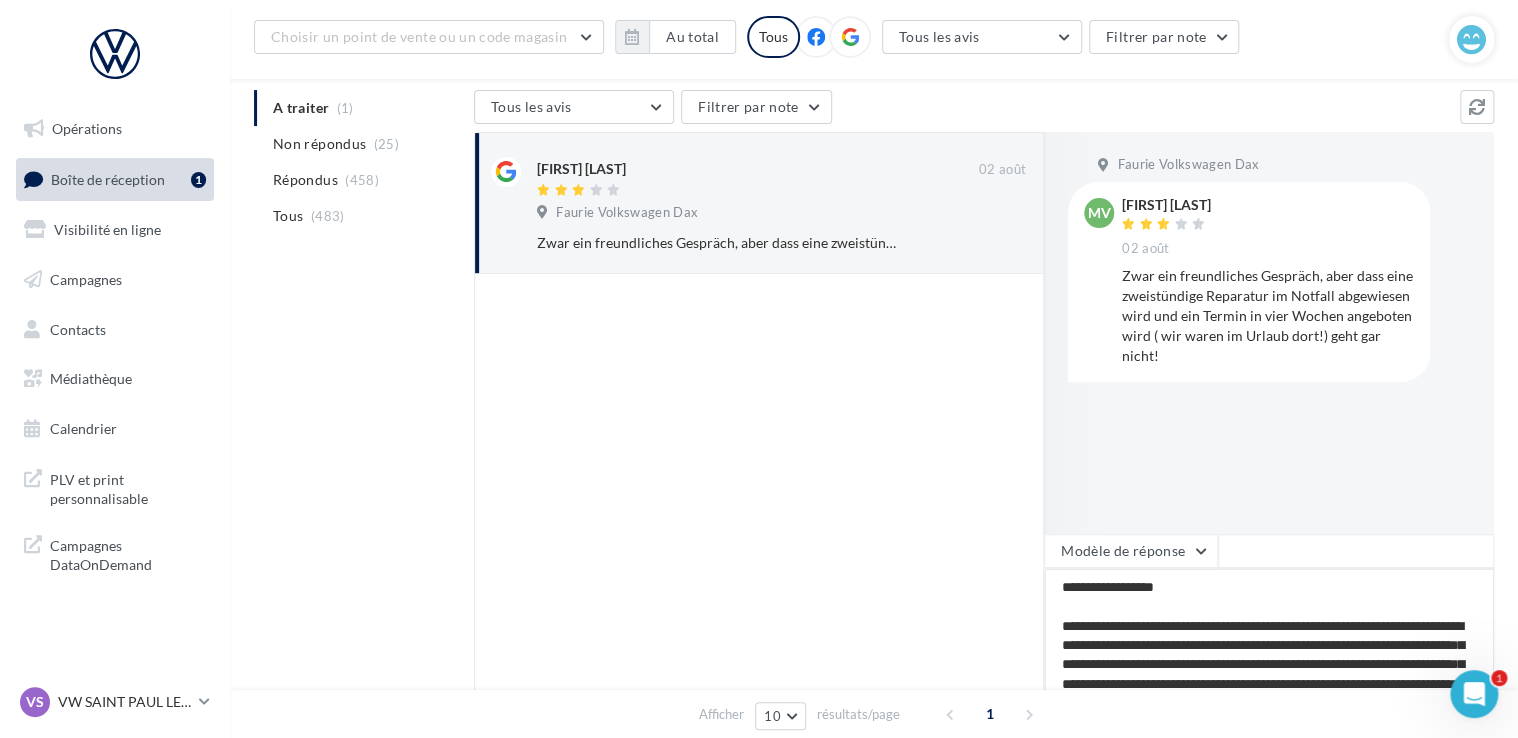 type on "**********" 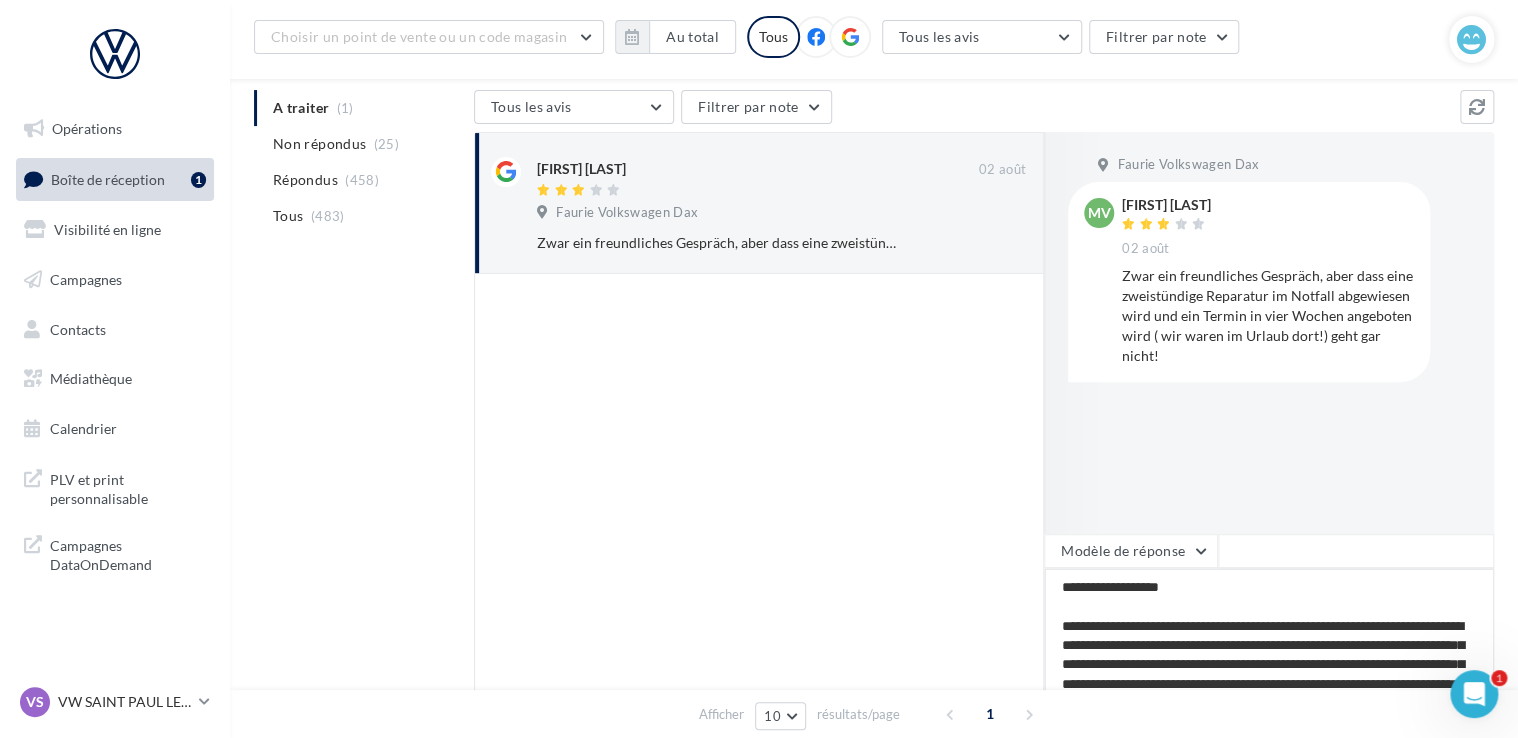 type on "**********" 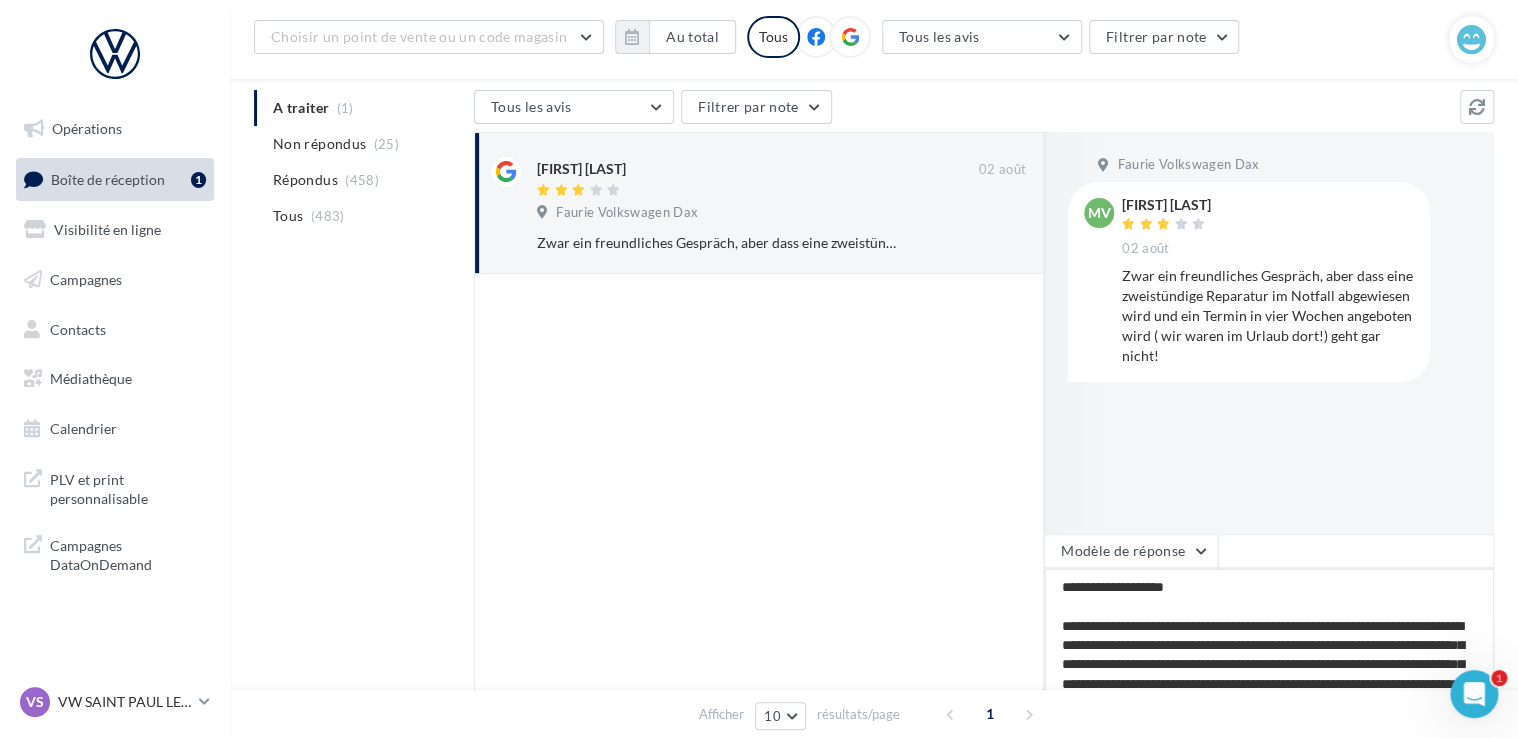 type on "**********" 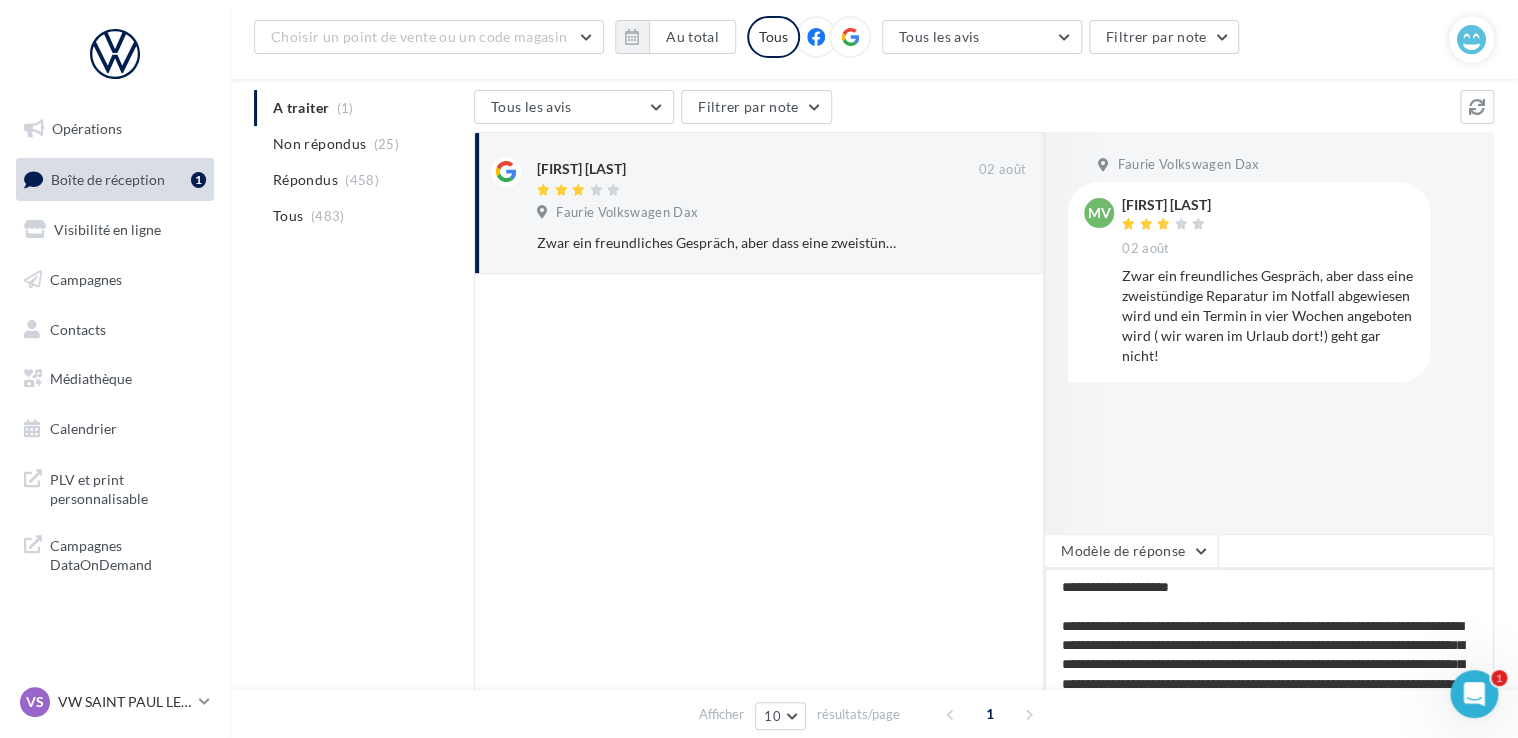 type on "**********" 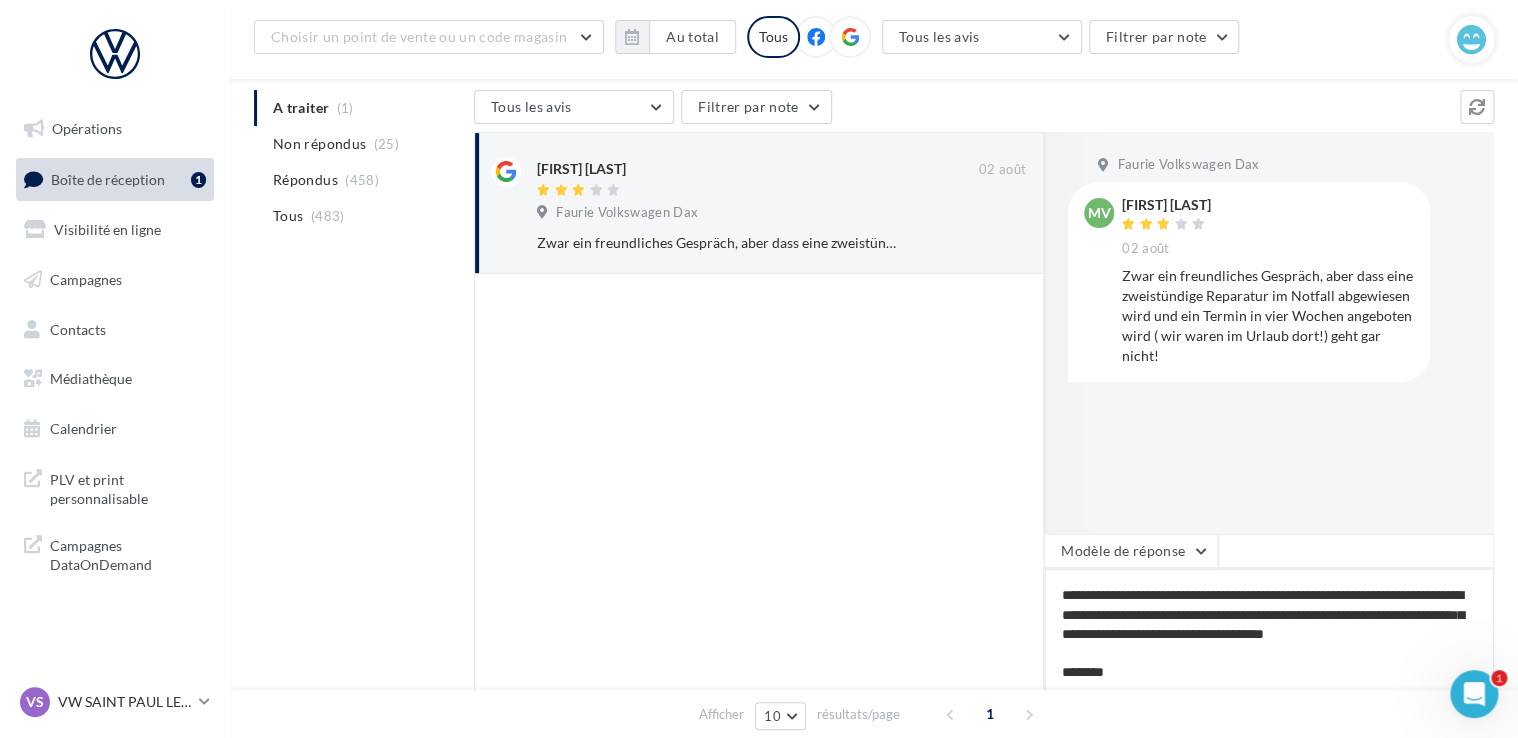 scroll, scrollTop: 184, scrollLeft: 0, axis: vertical 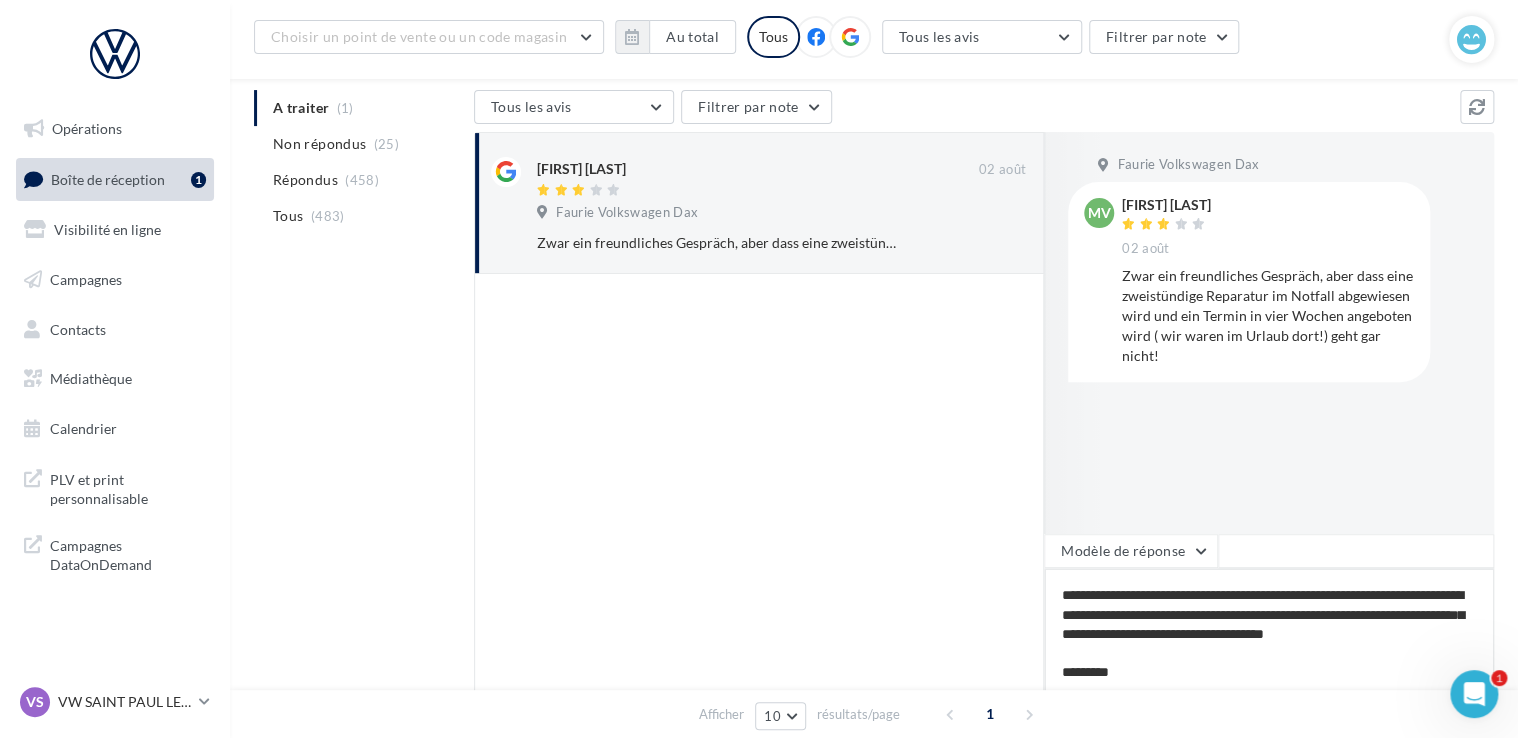 type on "**********" 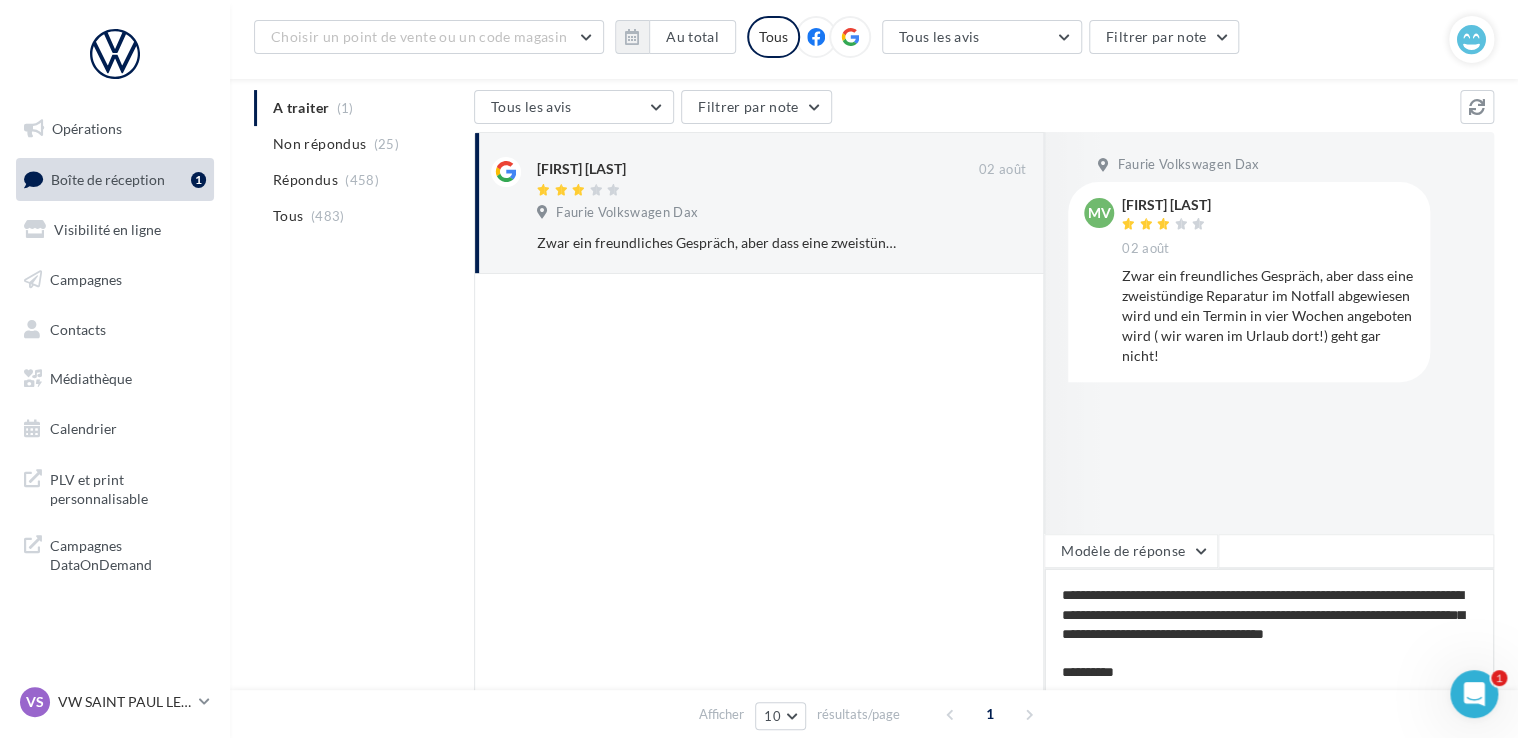 type on "**********" 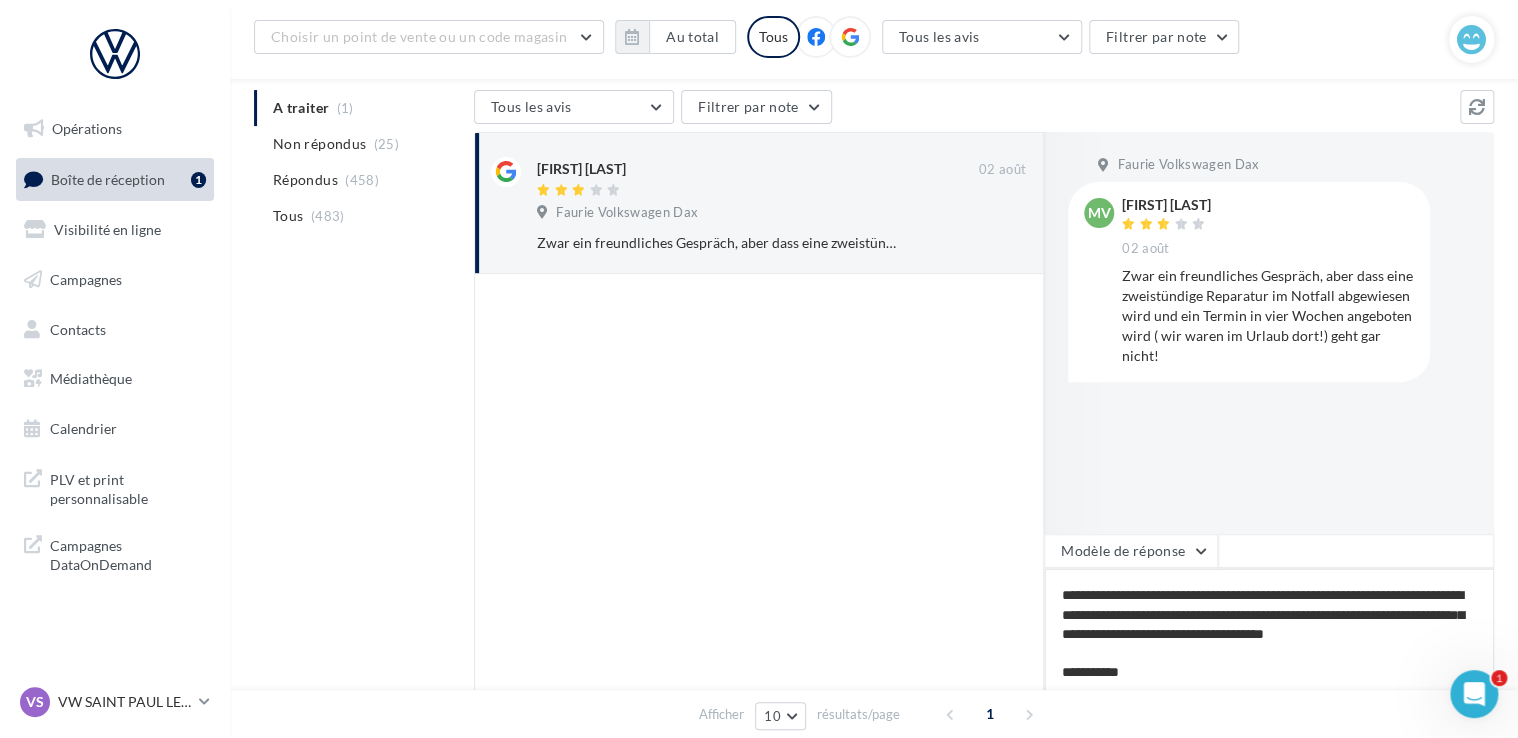 type on "**********" 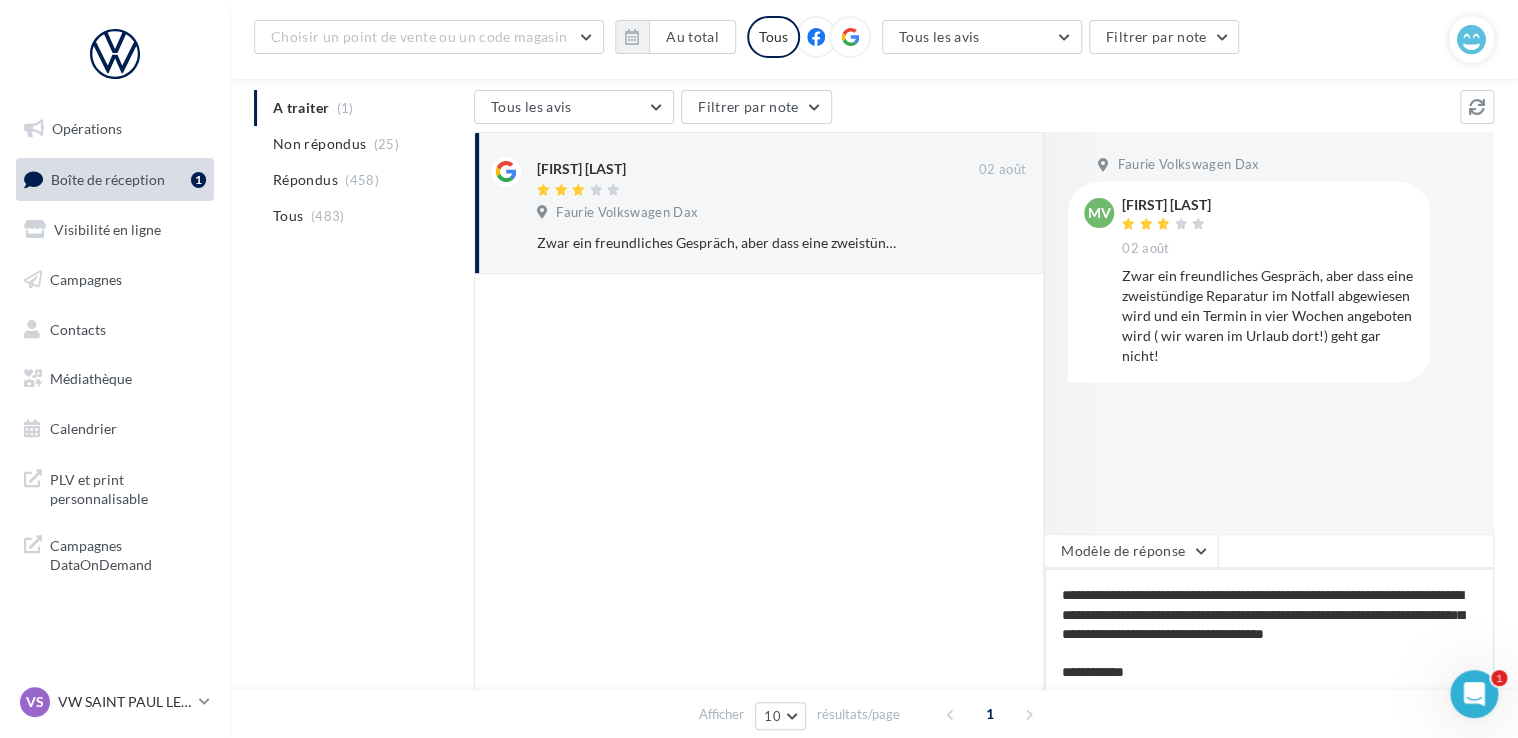 type on "**********" 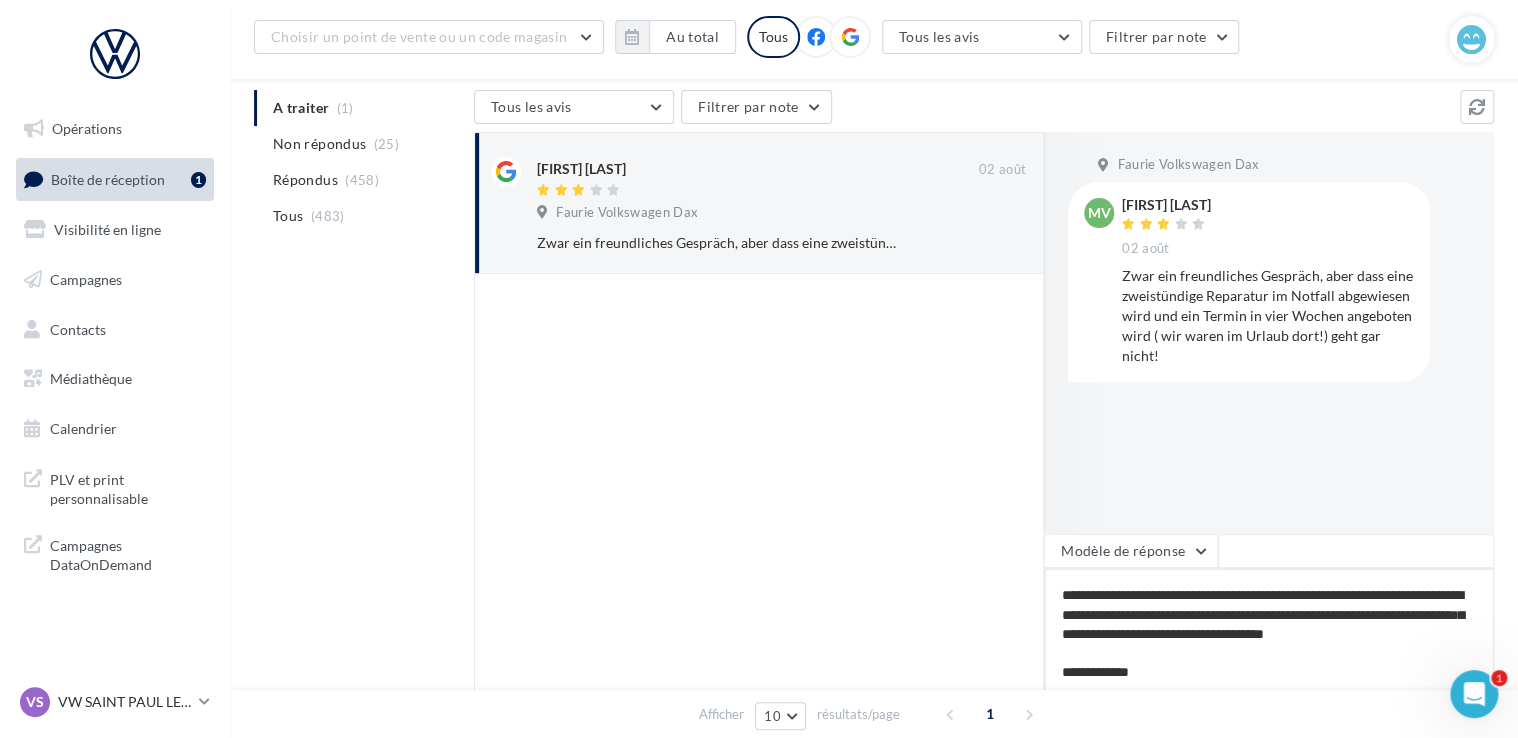 type on "**********" 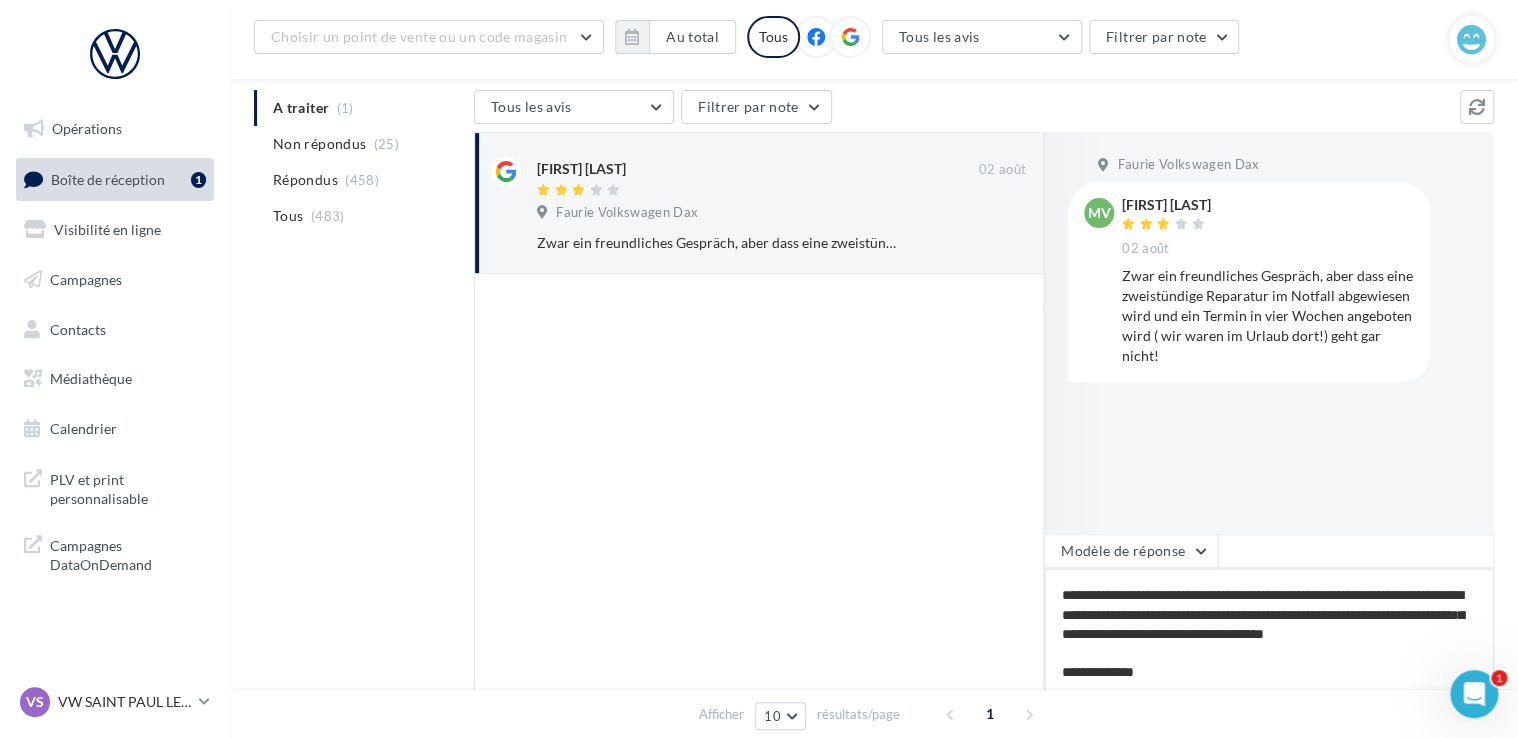 type on "**********" 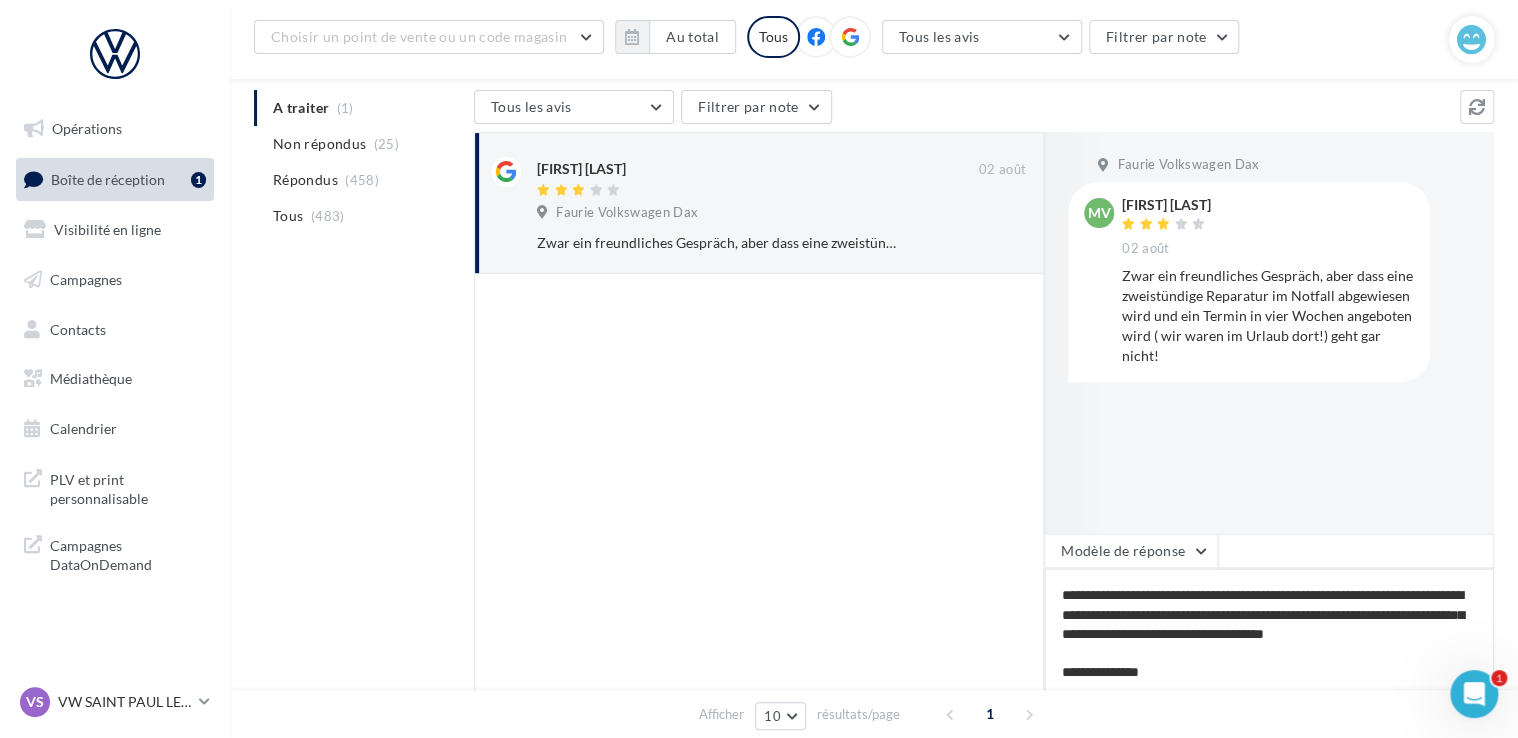type on "**********" 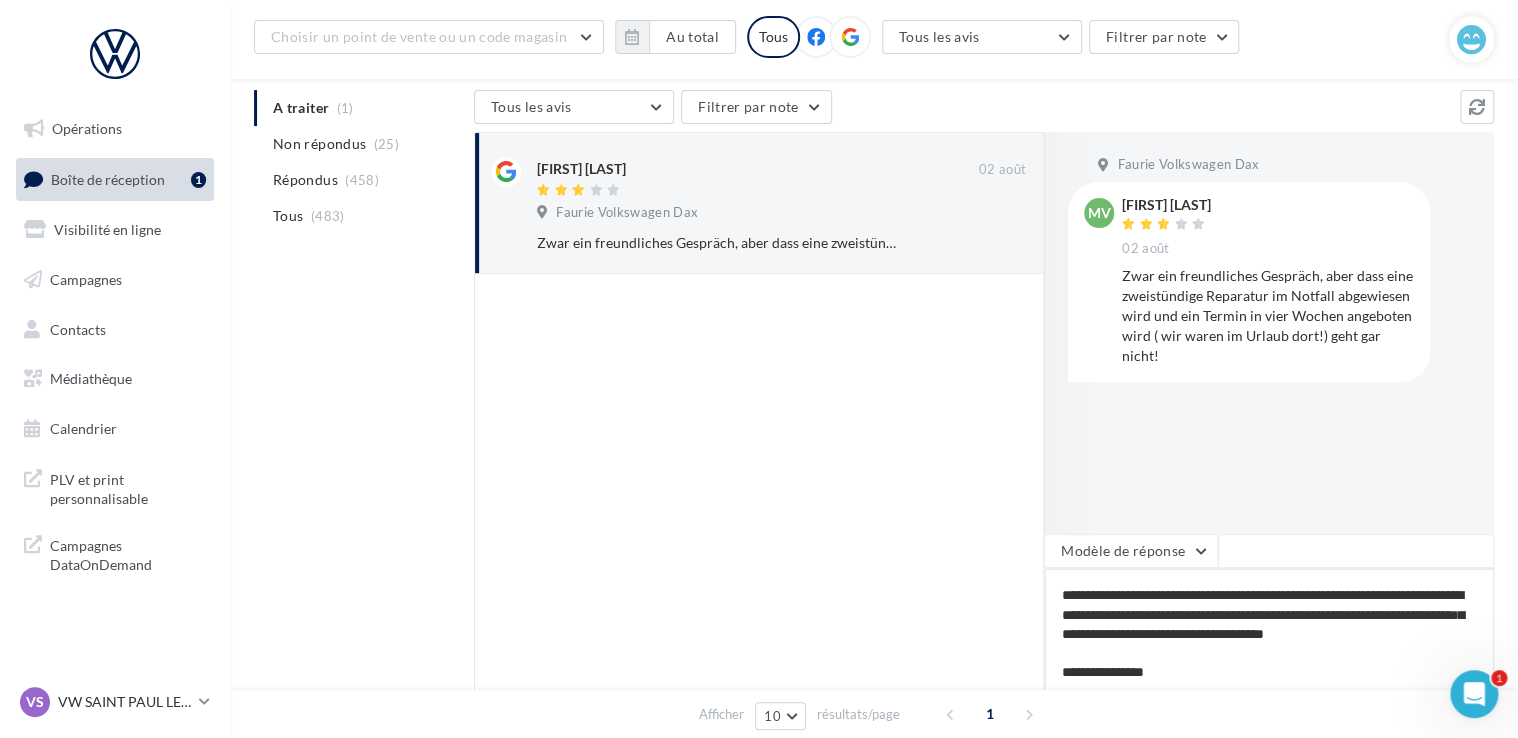 type on "**********" 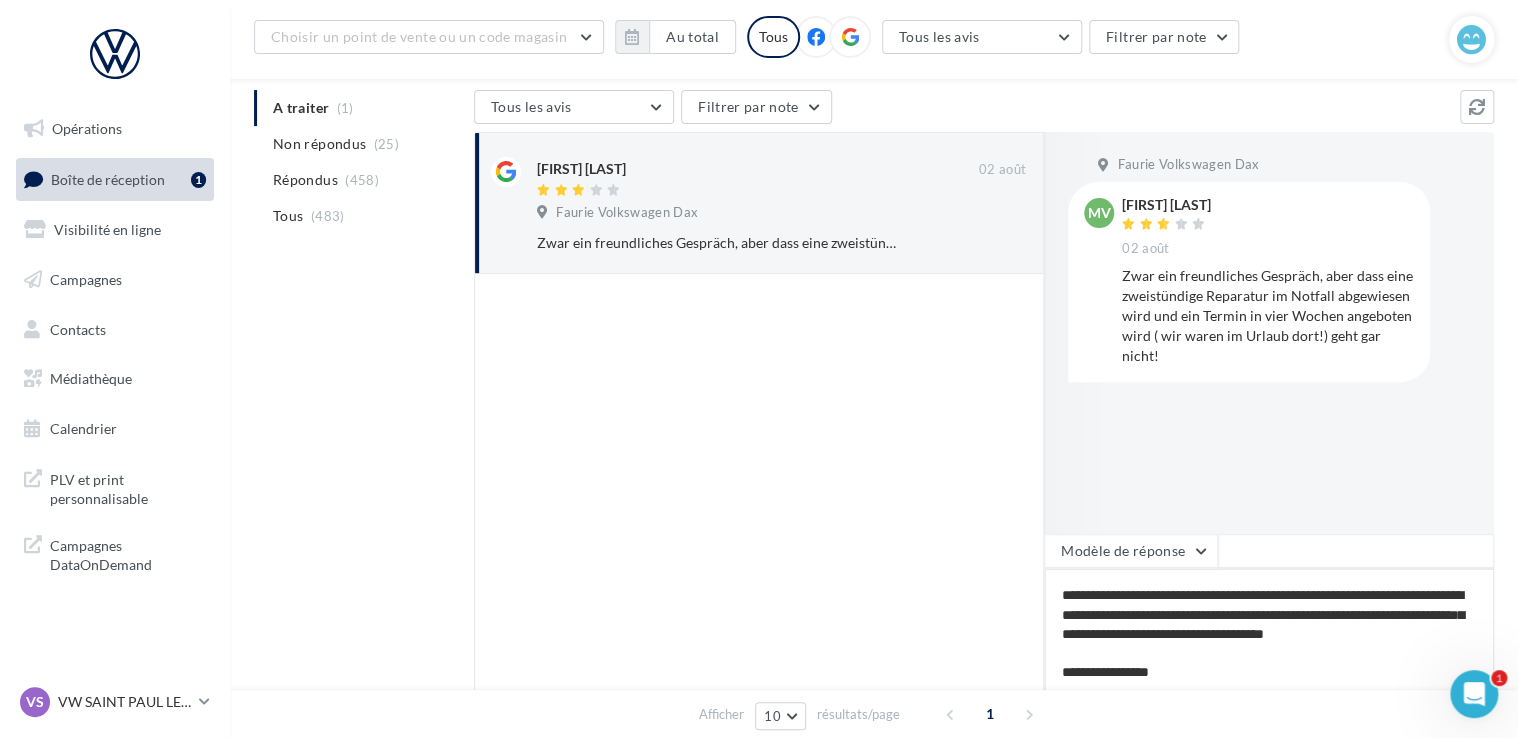 type on "**********" 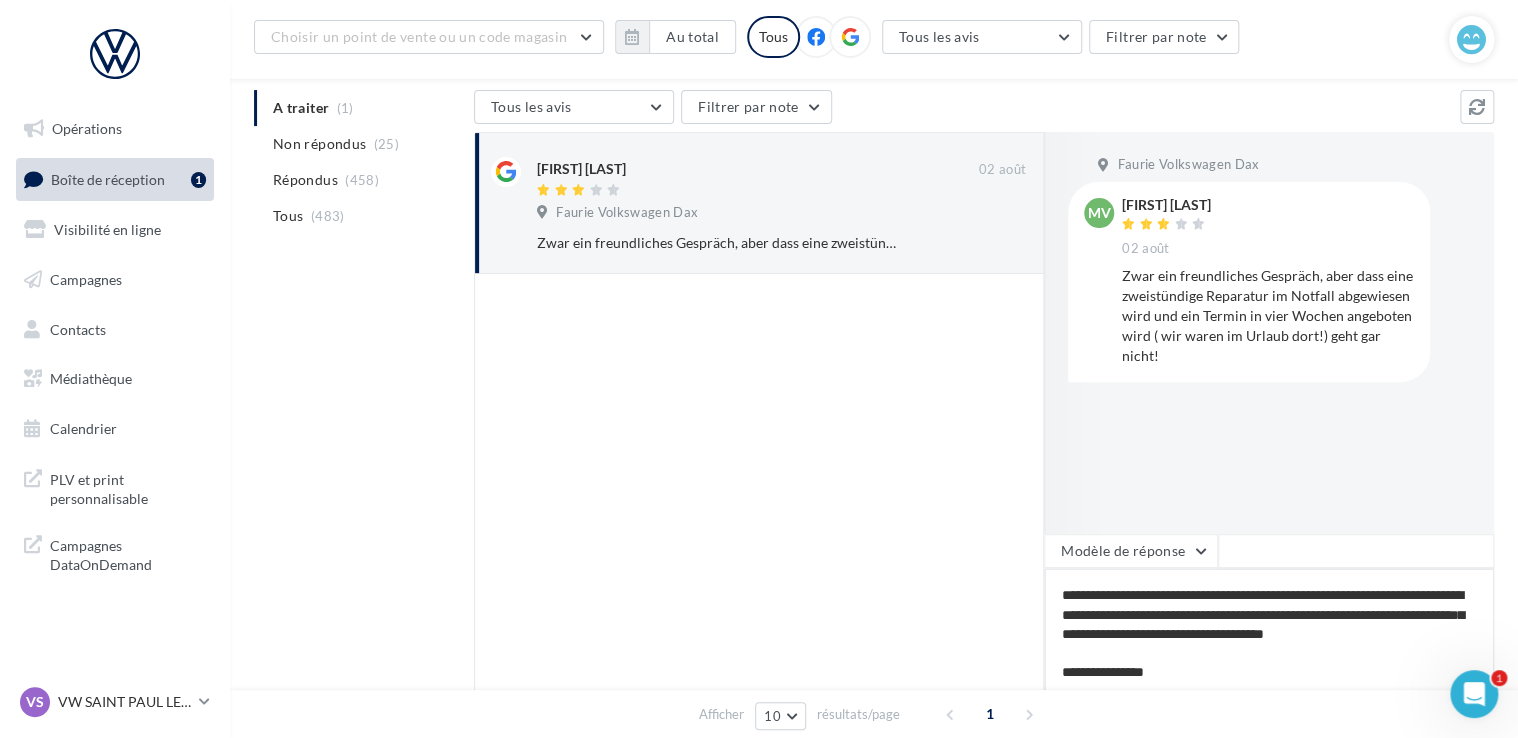type on "**********" 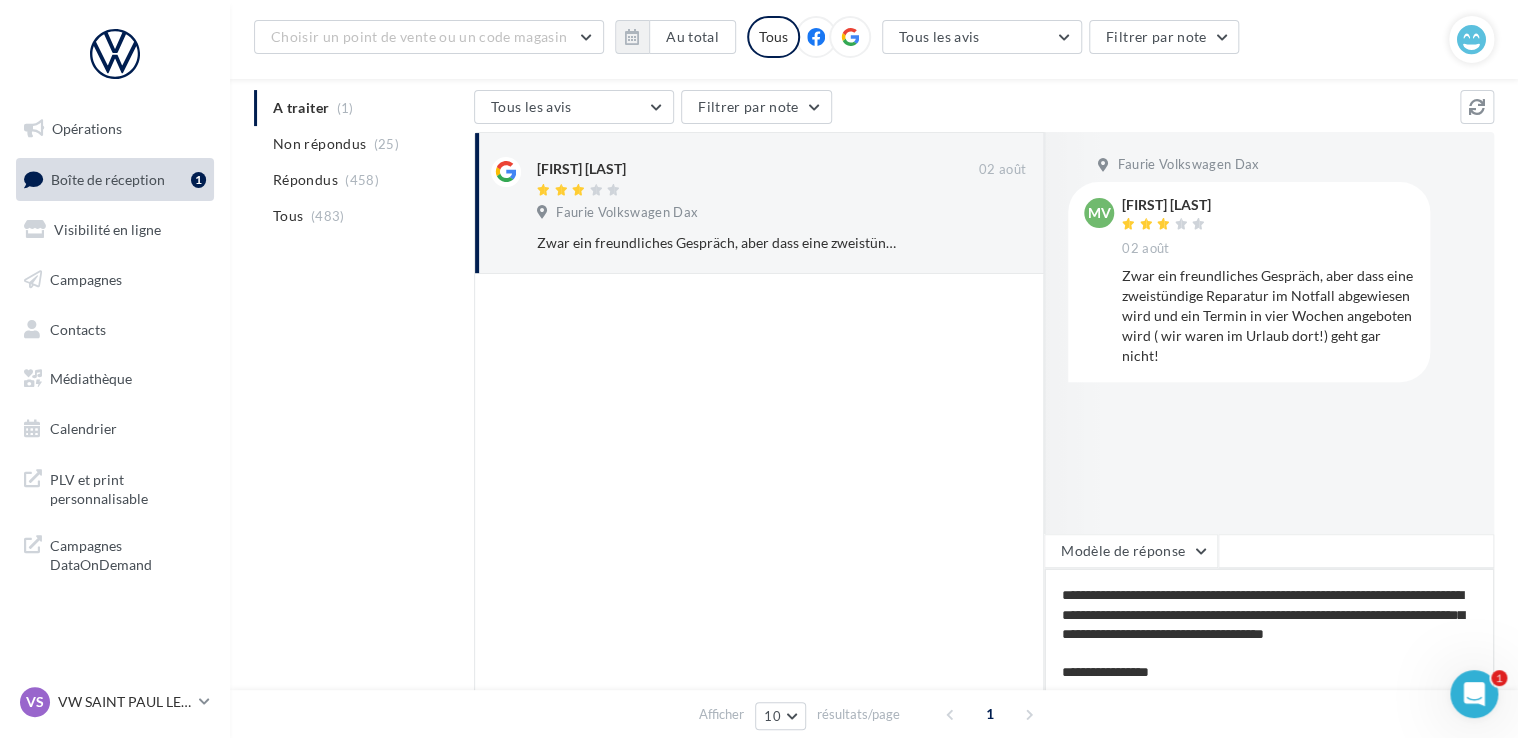 type on "**********" 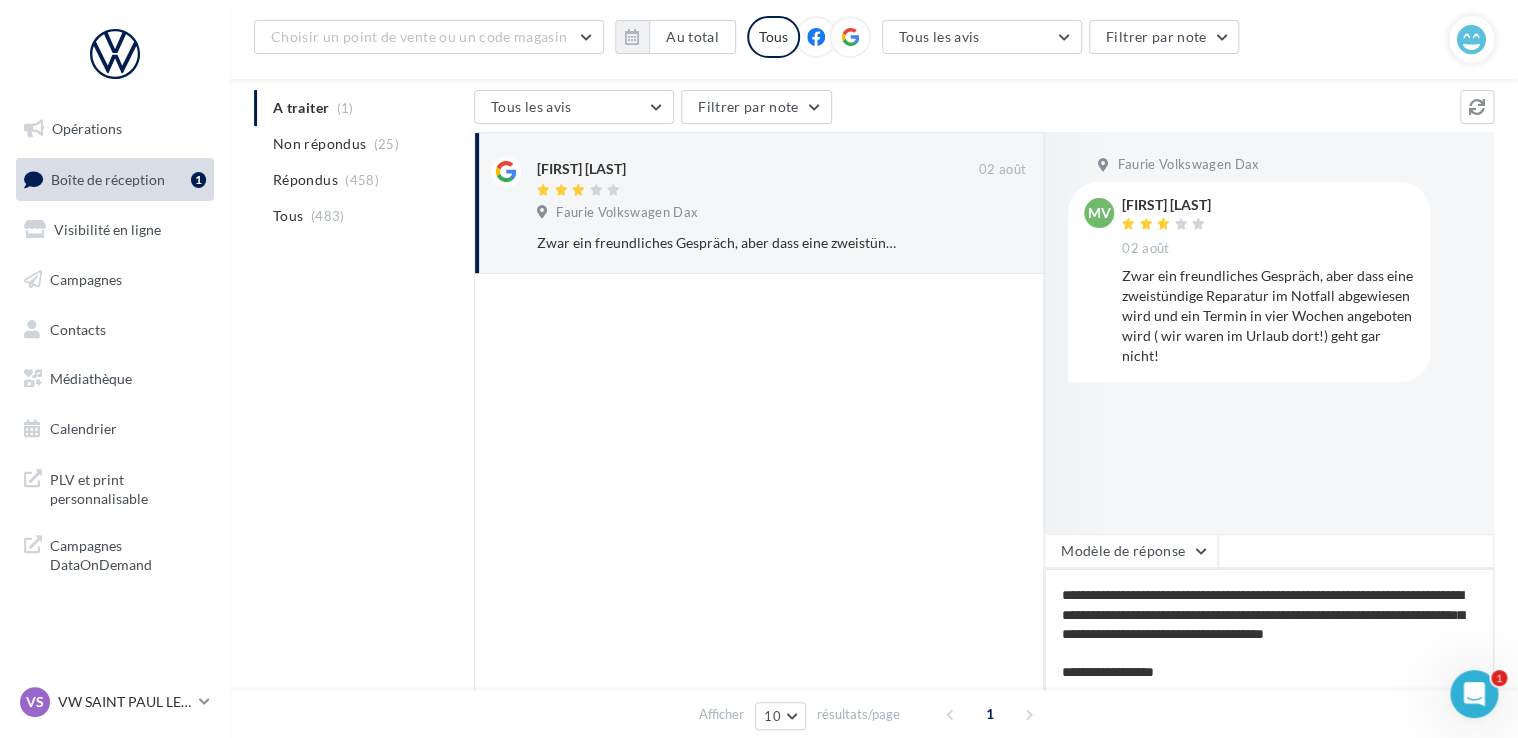 type on "**********" 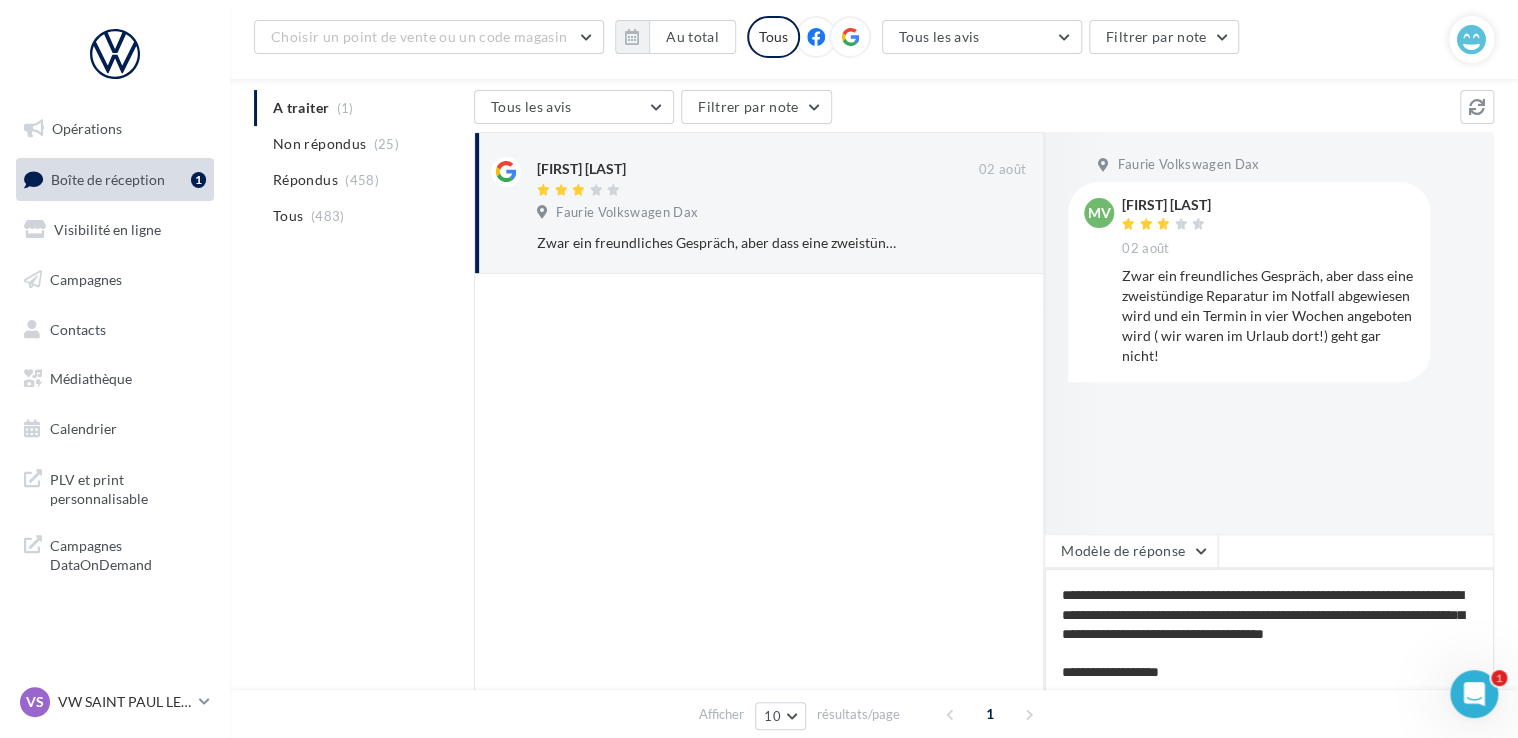 type on "**********" 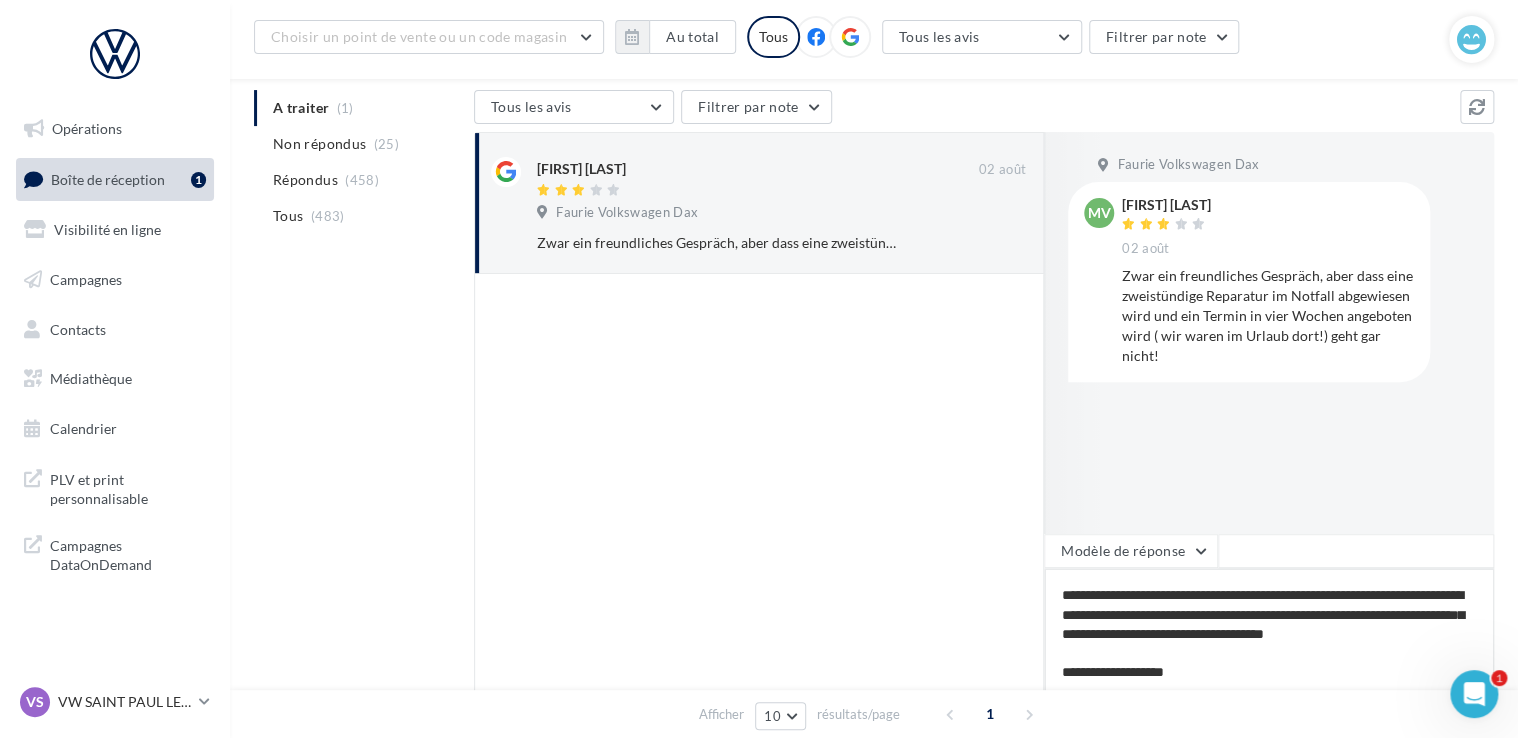 type on "**********" 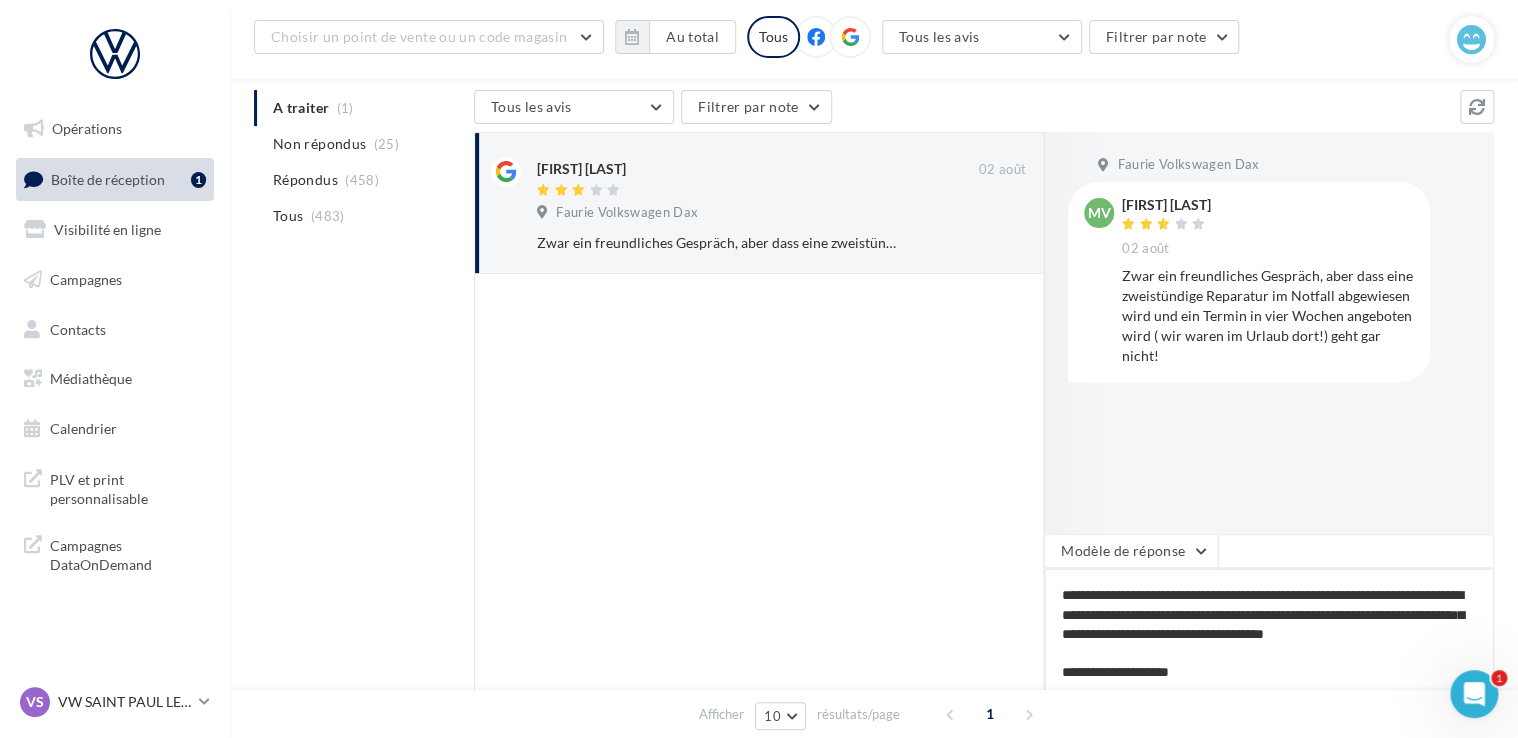 type on "**********" 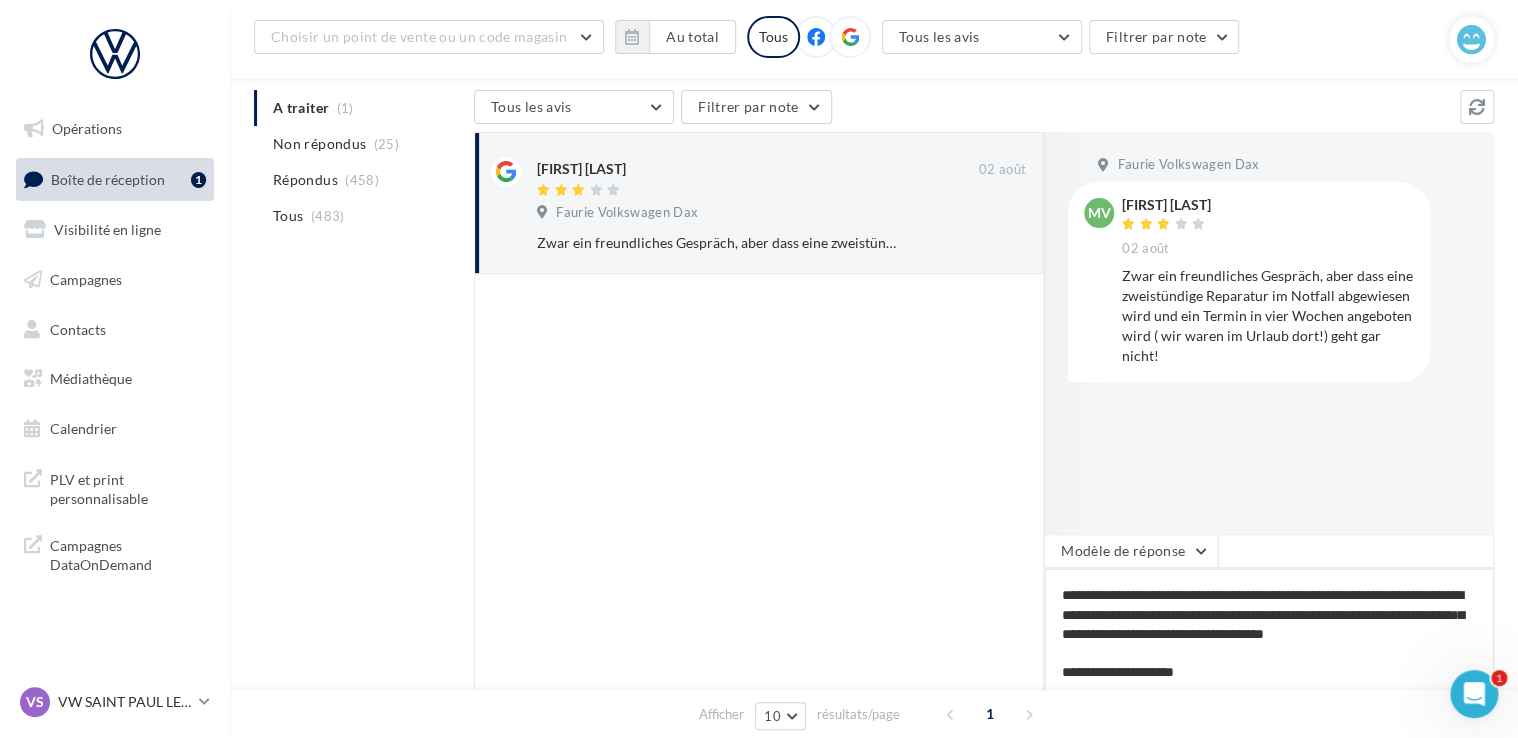 type on "**********" 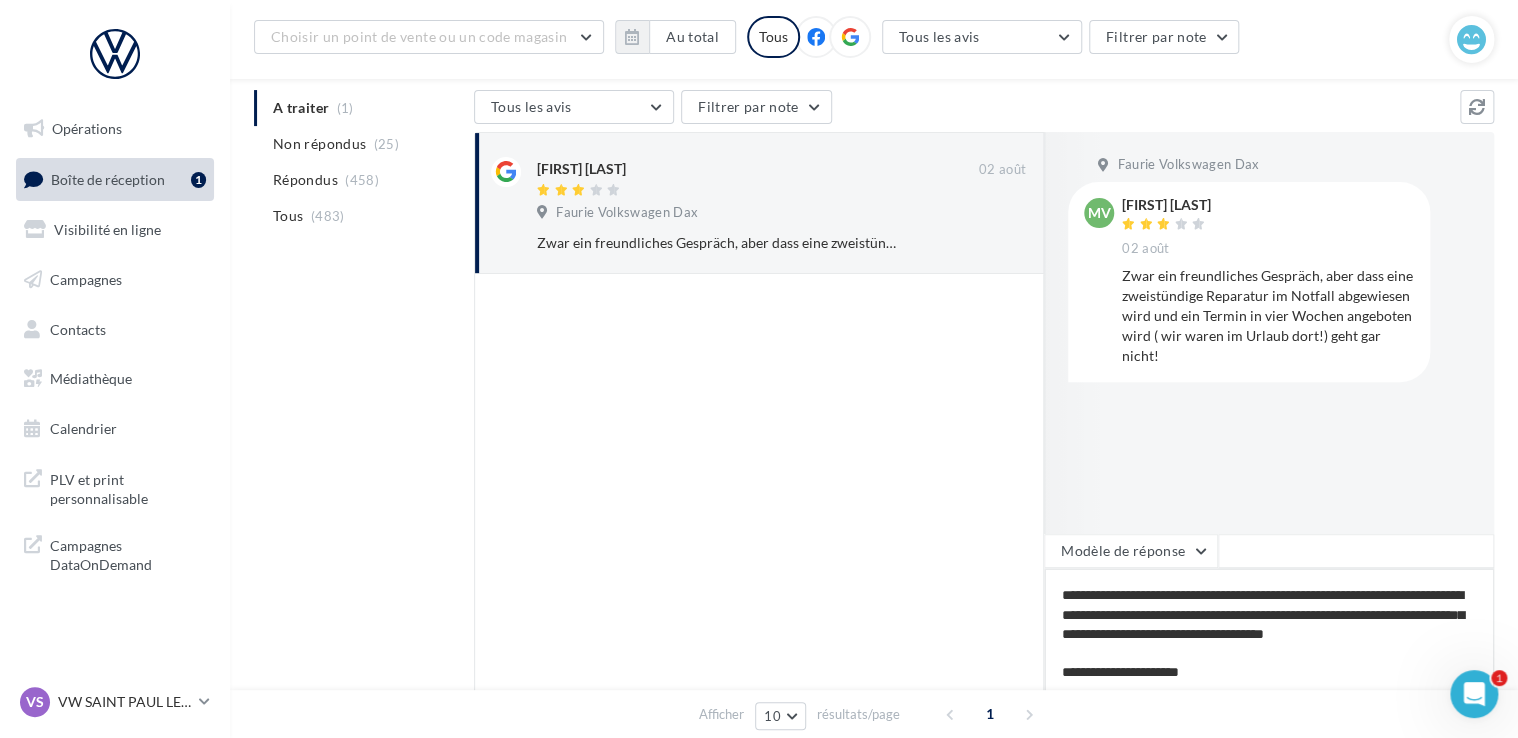 type on "**********" 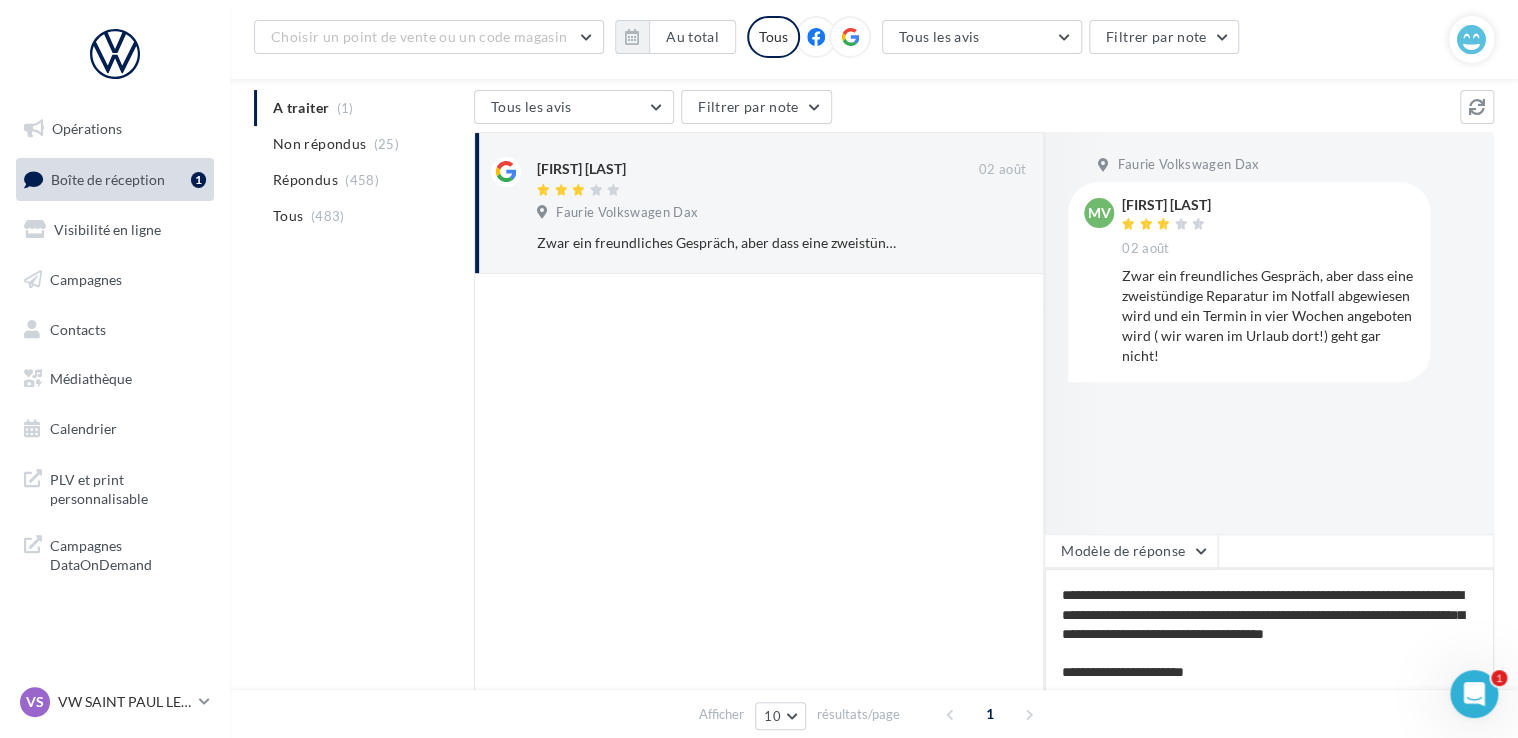 type on "**********" 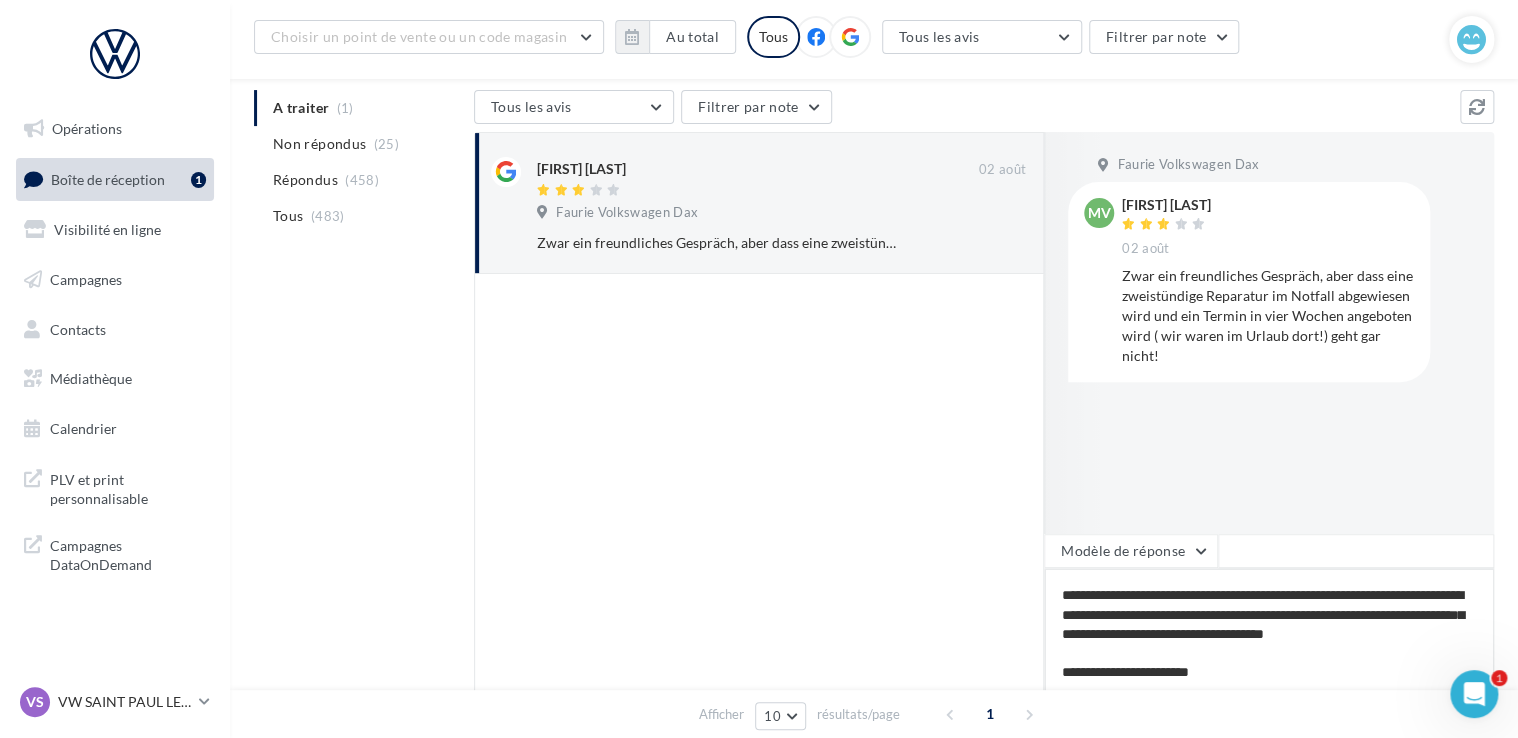 type on "**********" 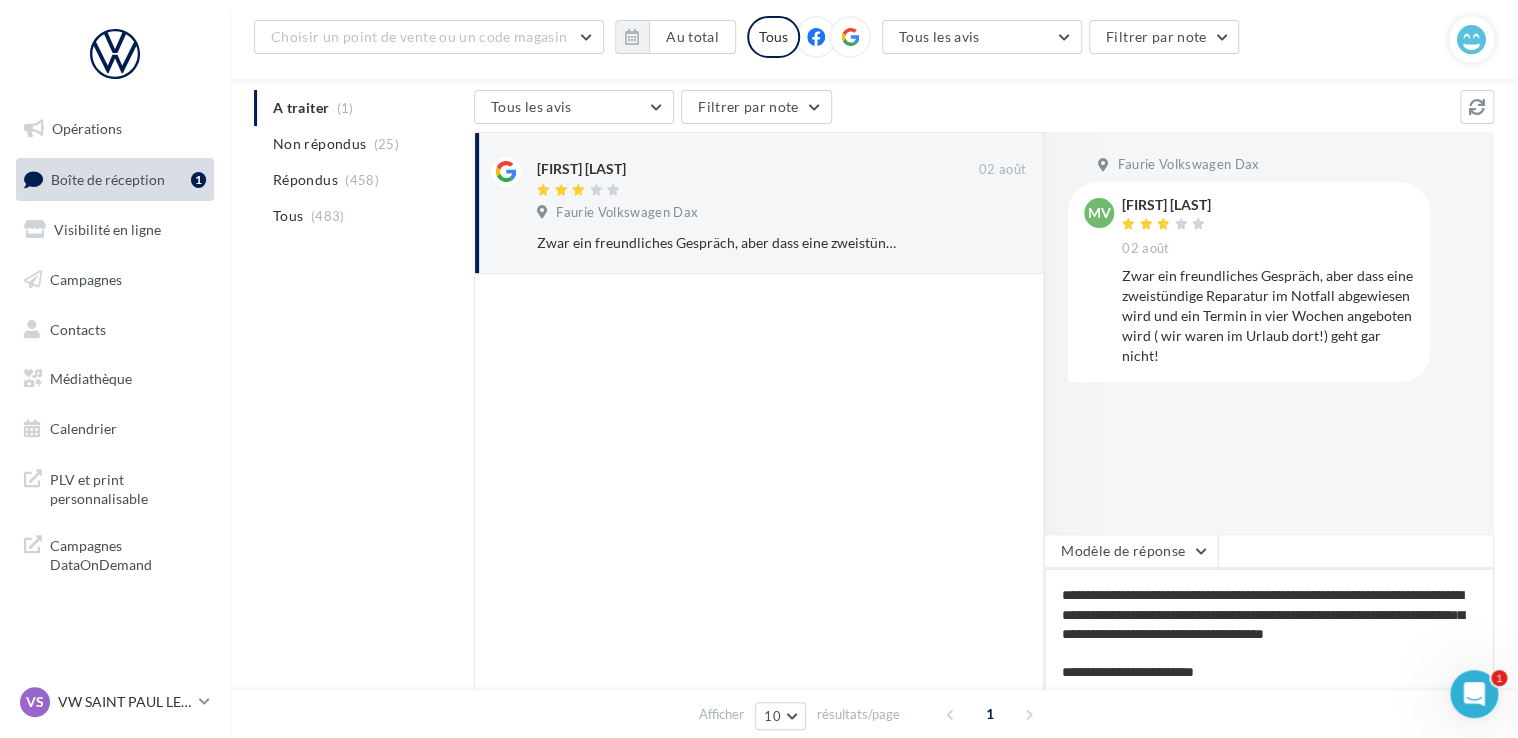 type on "**********" 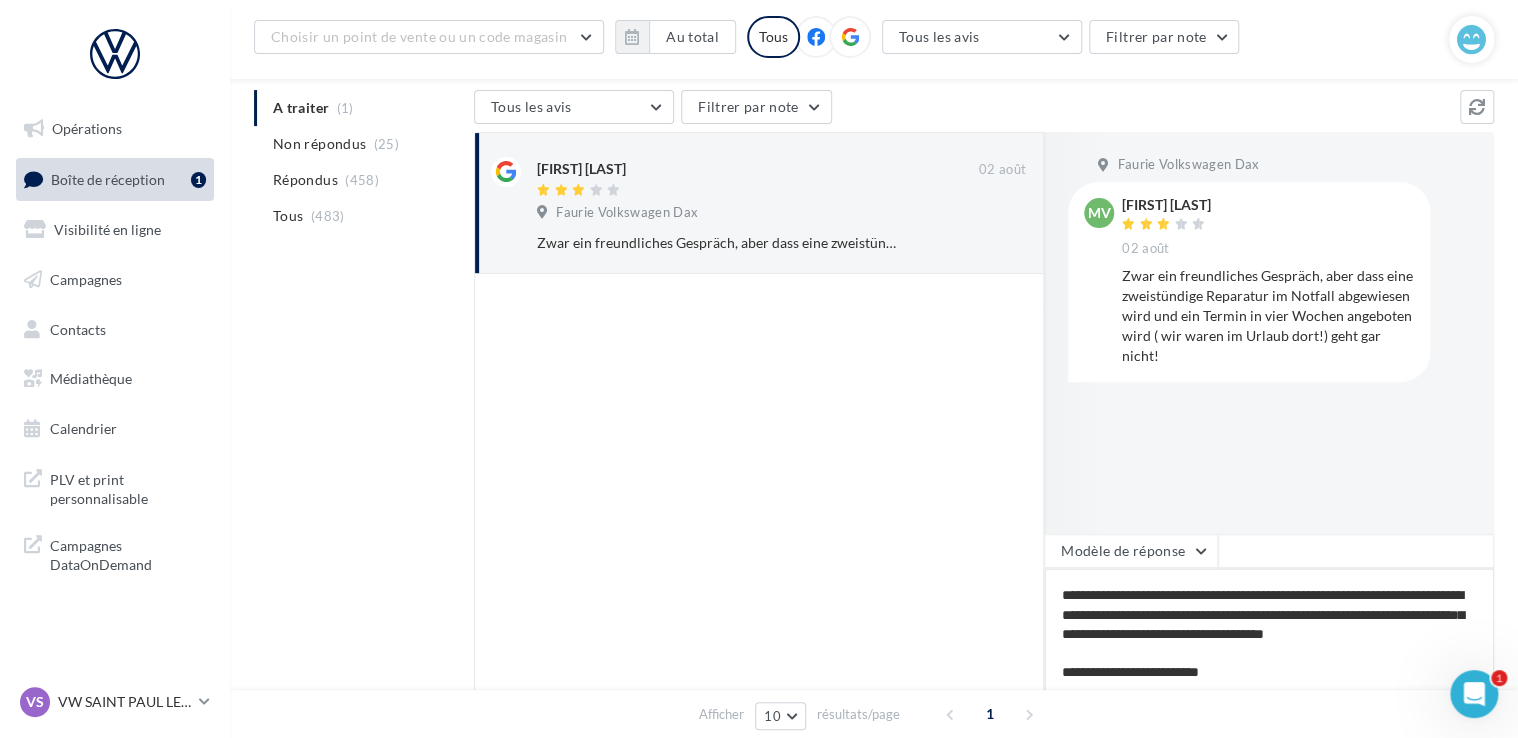 type on "**********" 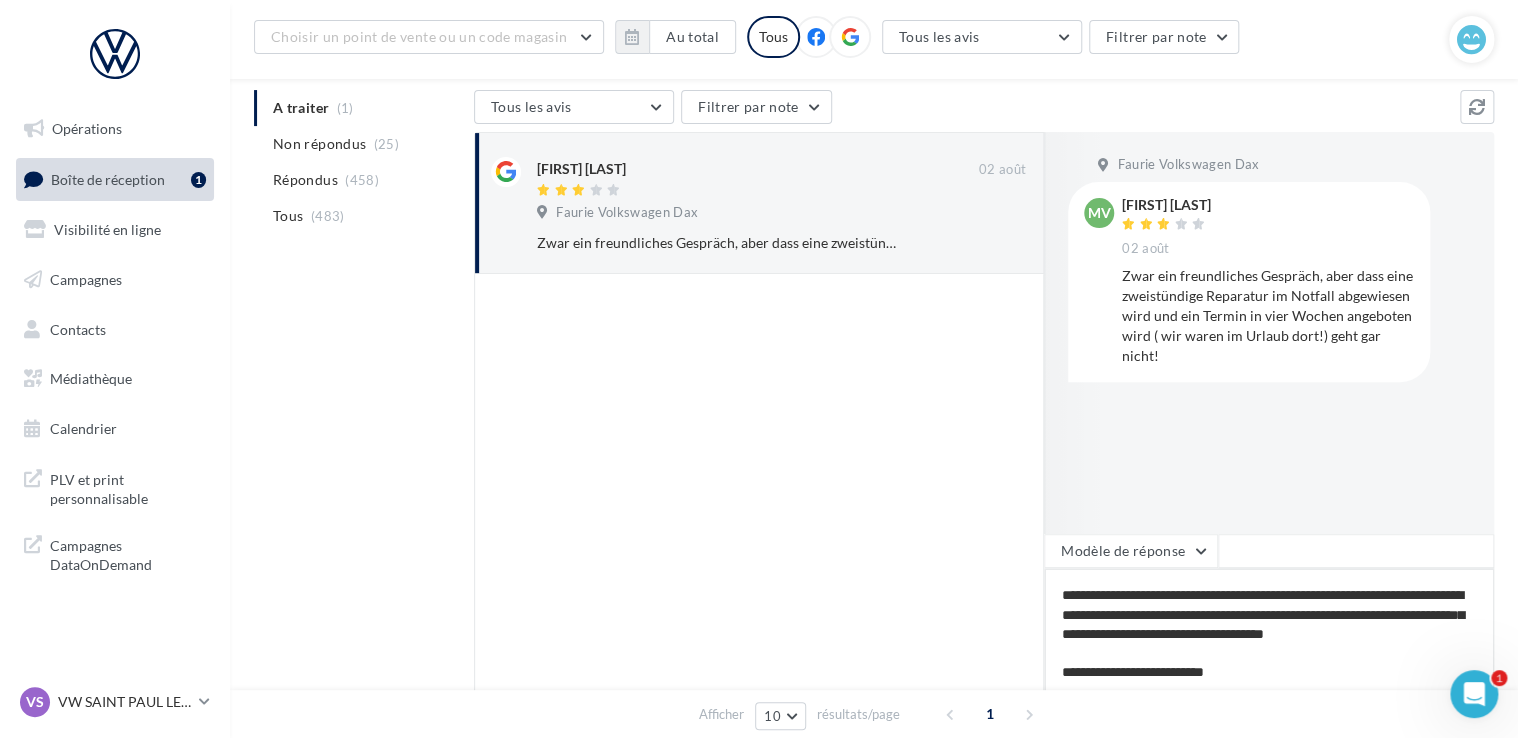 type on "**********" 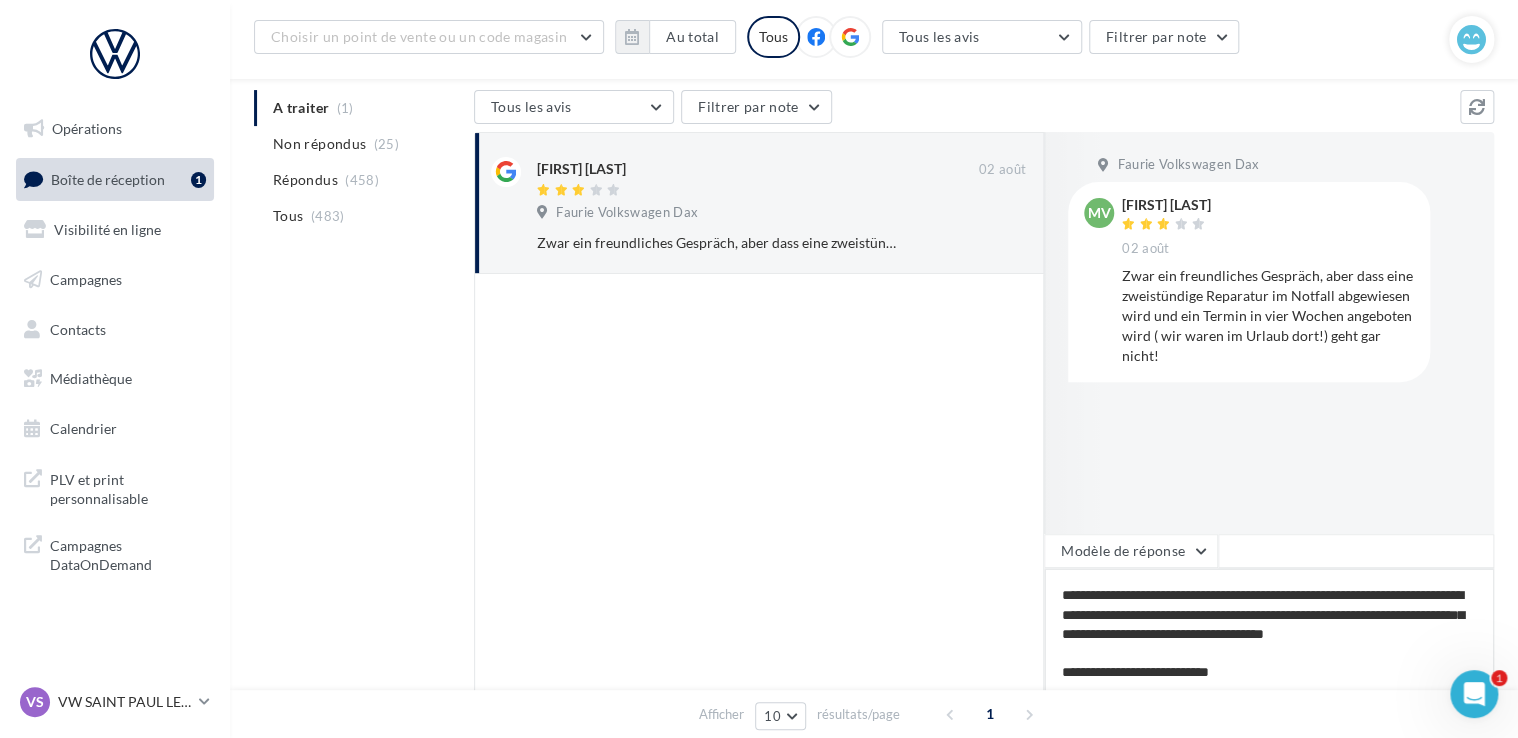 type on "**********" 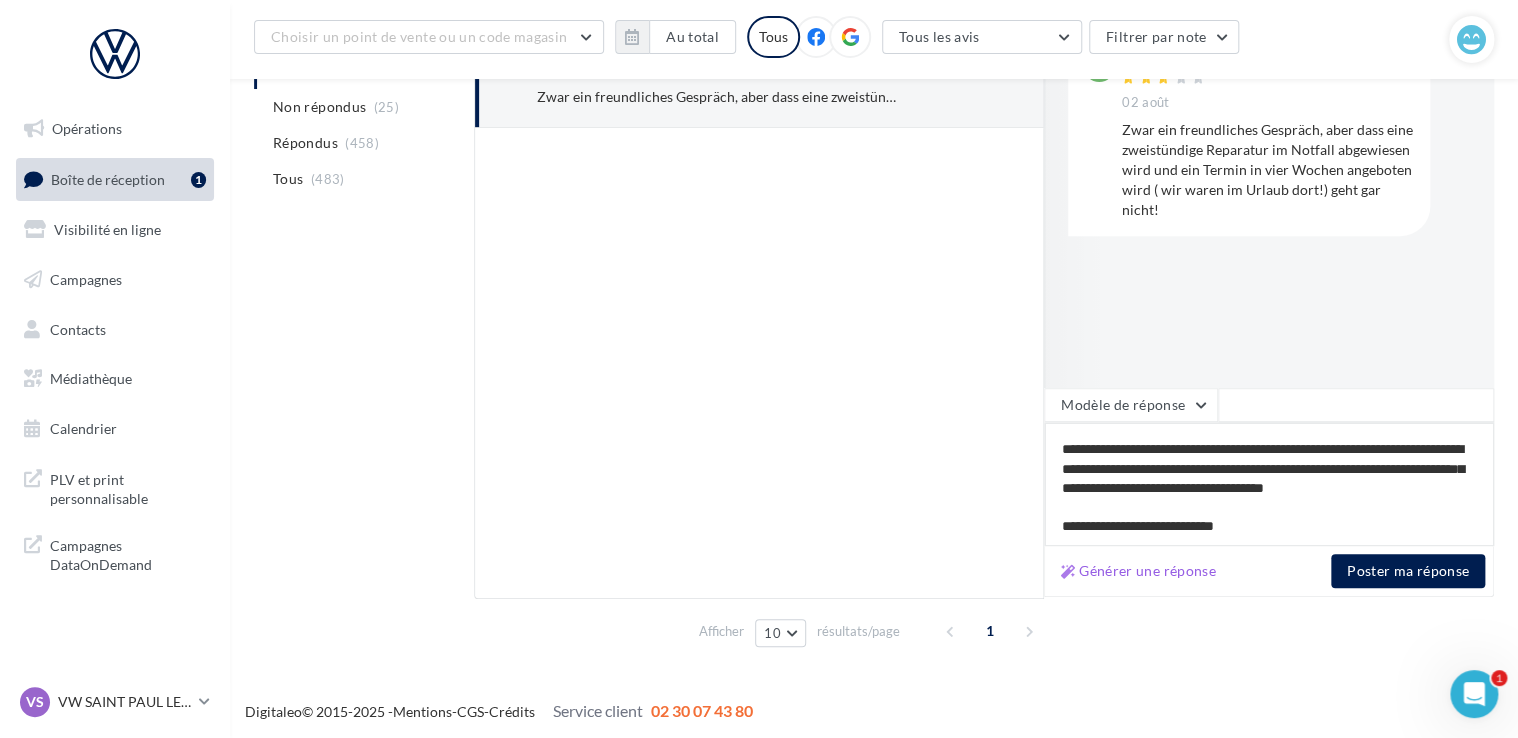 scroll, scrollTop: 348, scrollLeft: 0, axis: vertical 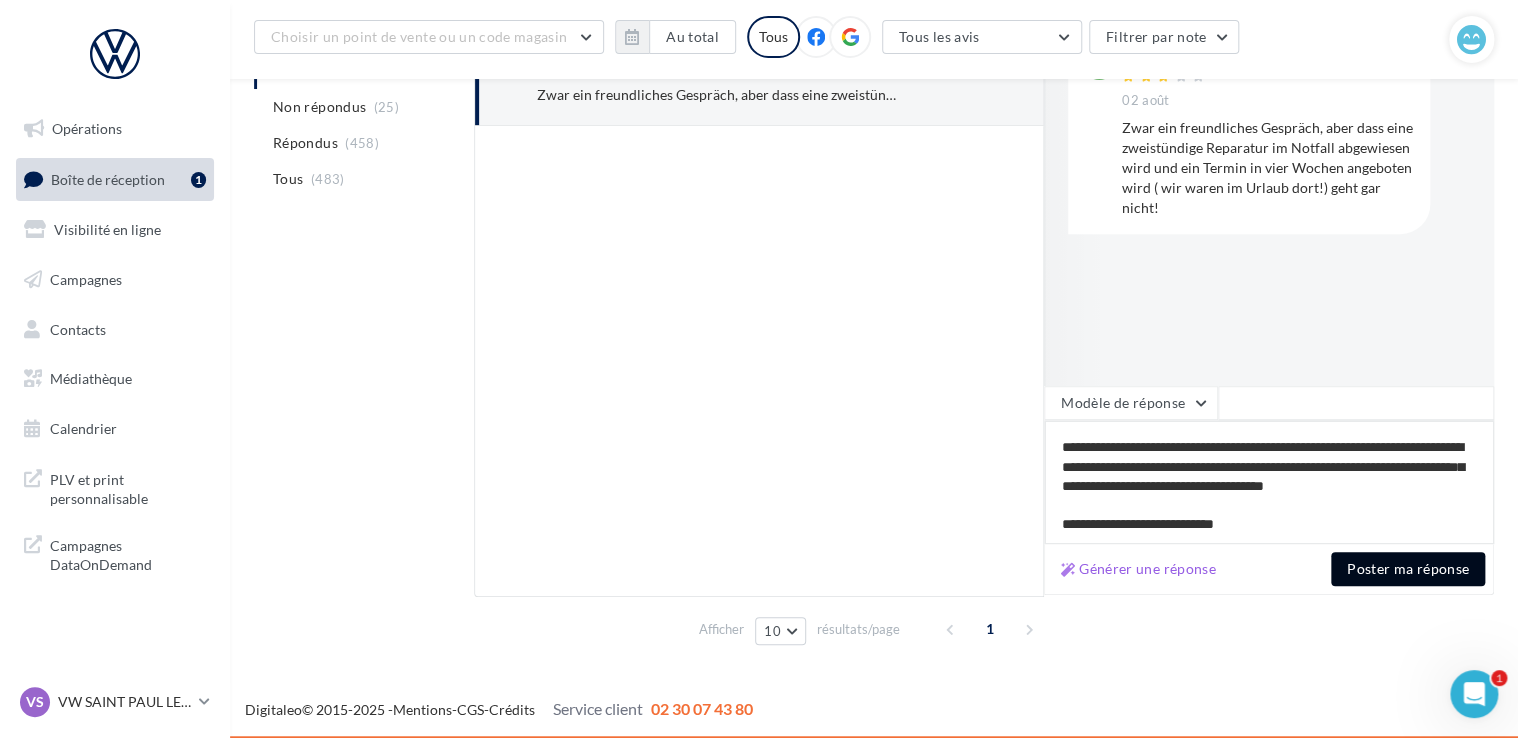 type on "**********" 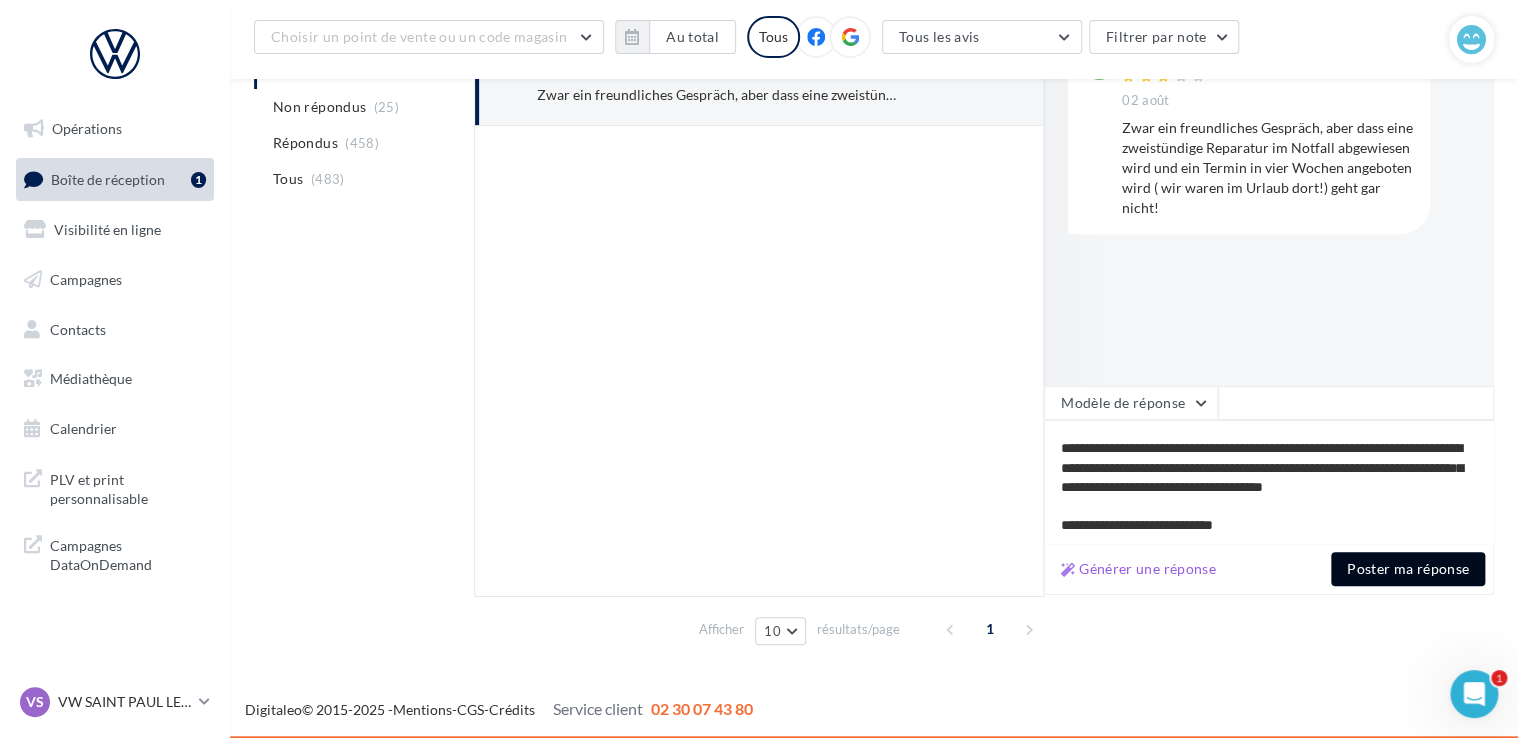 drag, startPoint x: 1368, startPoint y: 569, endPoint x: 1320, endPoint y: 562, distance: 48.507732 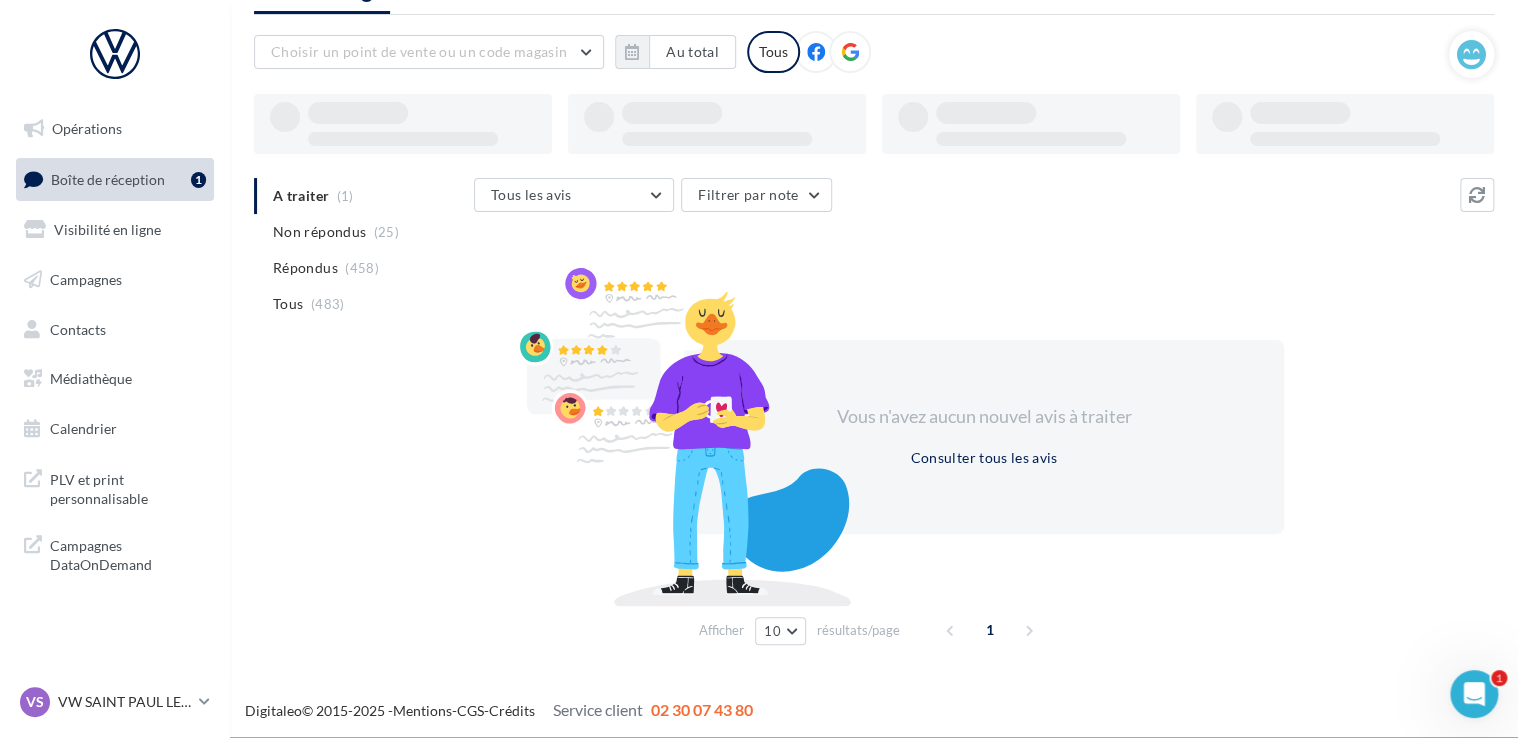 scroll, scrollTop: 96, scrollLeft: 0, axis: vertical 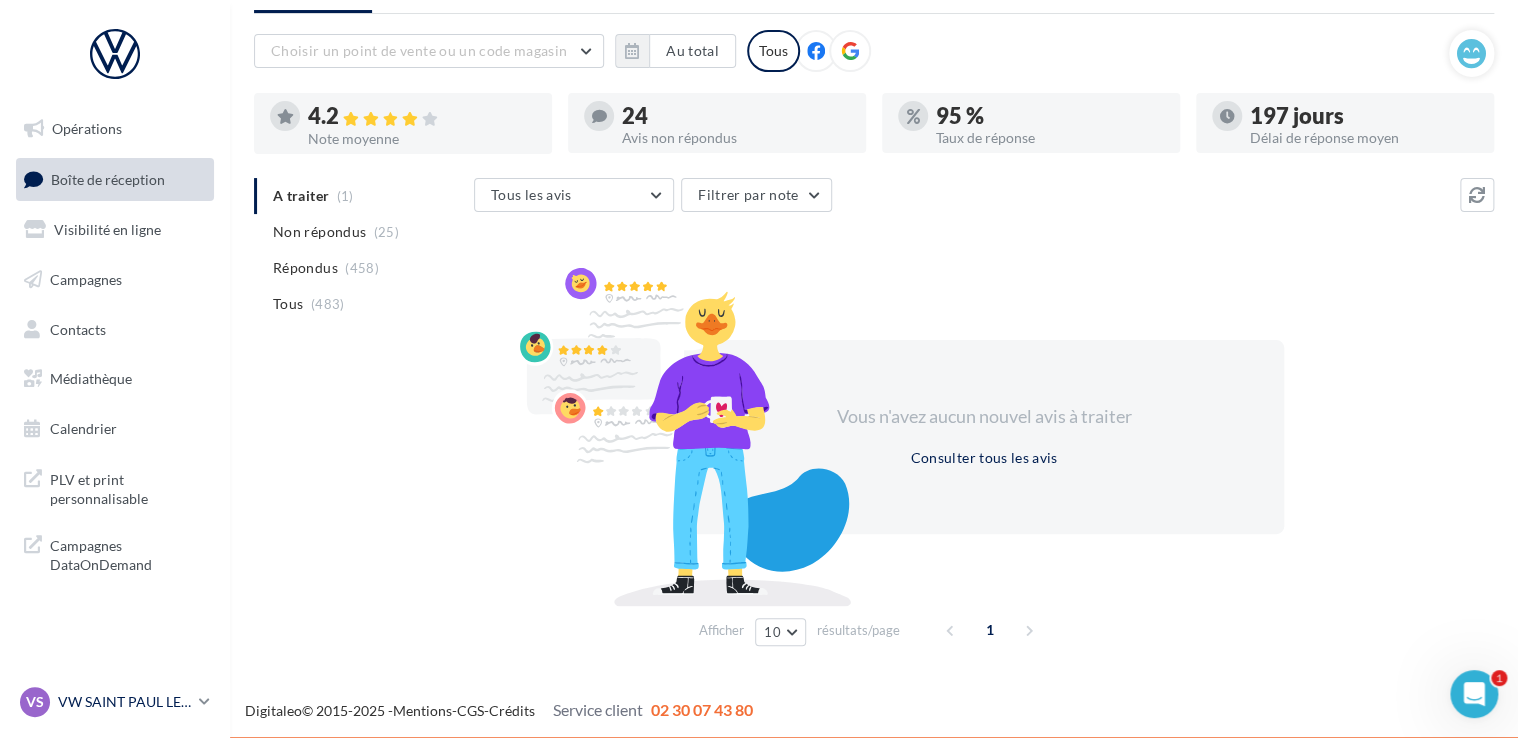 click on "VW SAINT PAUL LES DAX" at bounding box center [124, 702] 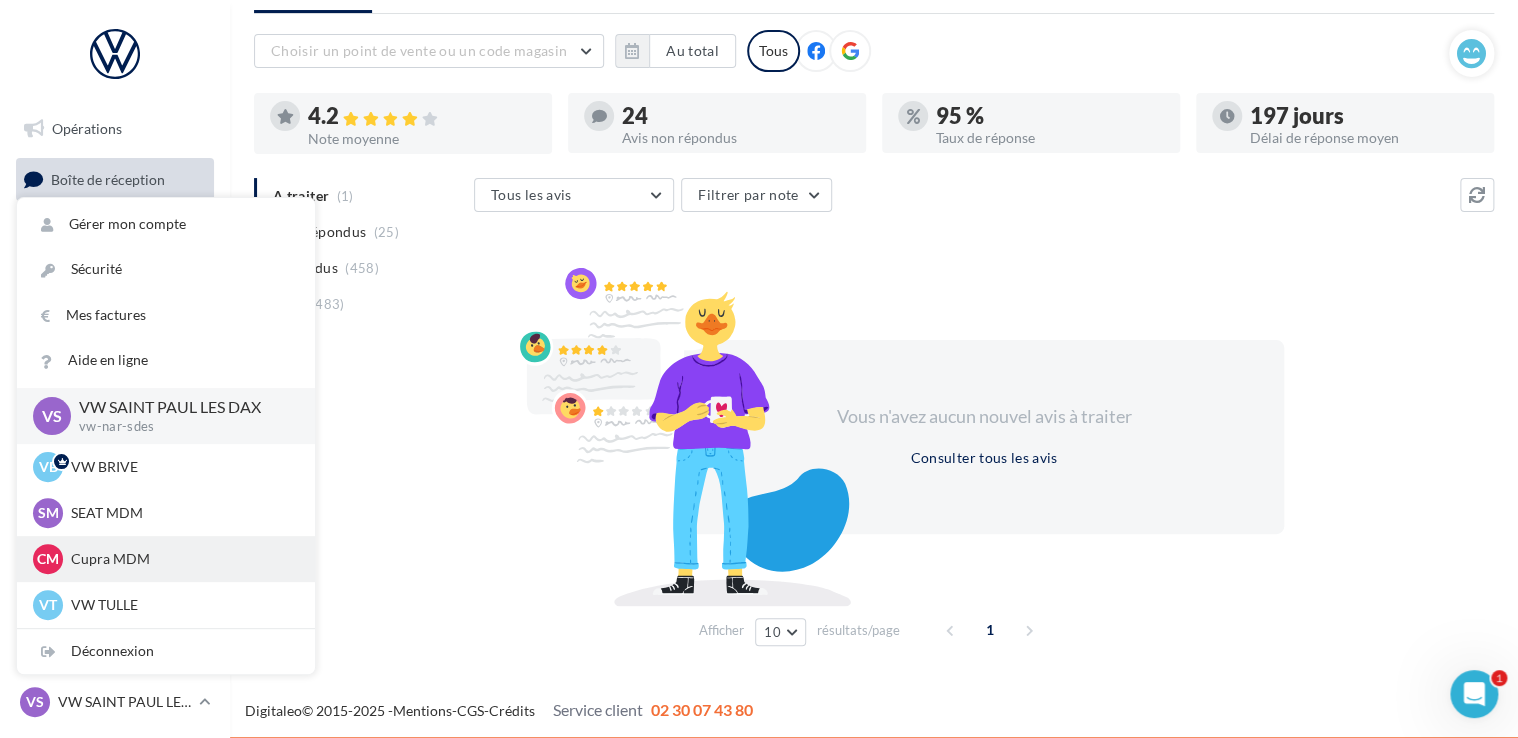 scroll, scrollTop: 184, scrollLeft: 0, axis: vertical 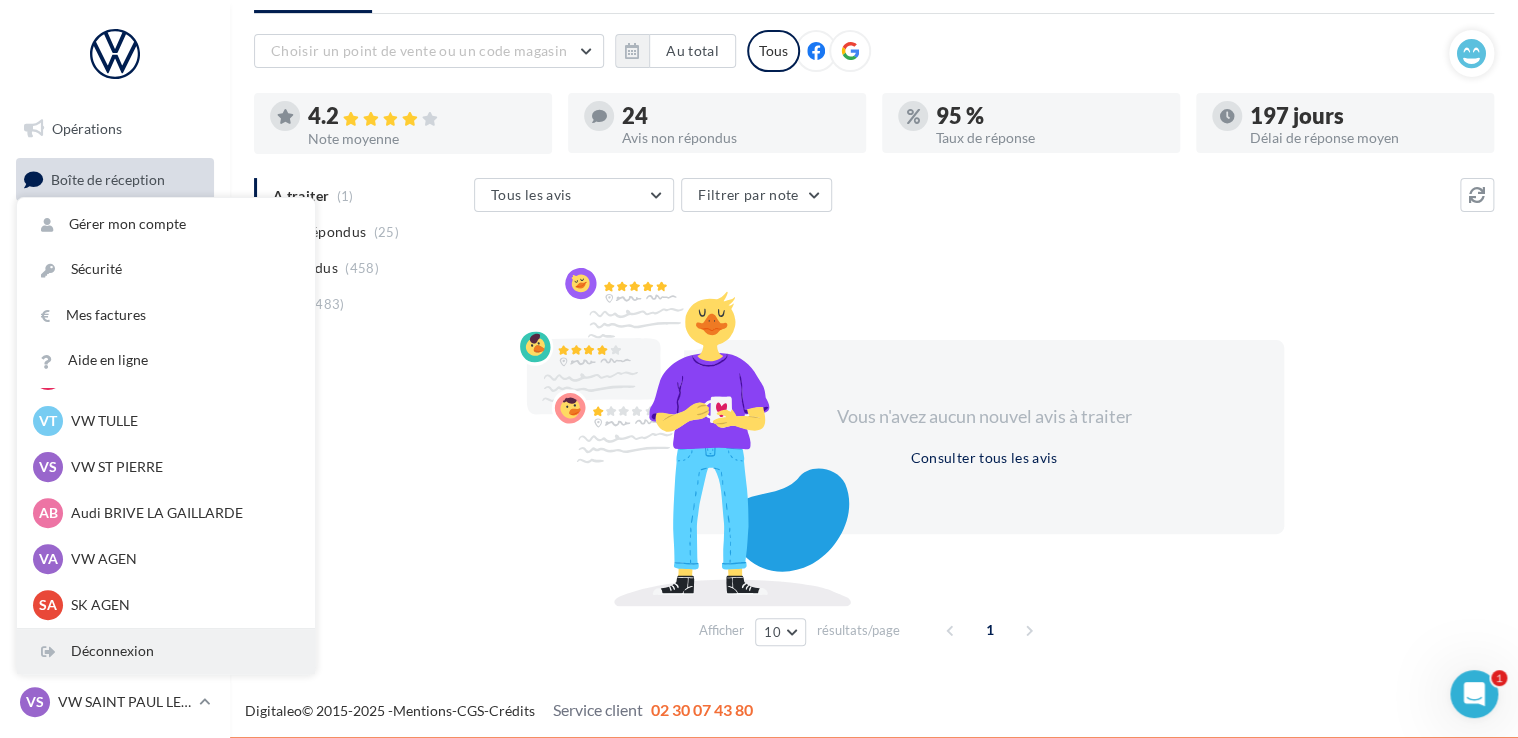 click on "Déconnexion" at bounding box center [166, 651] 